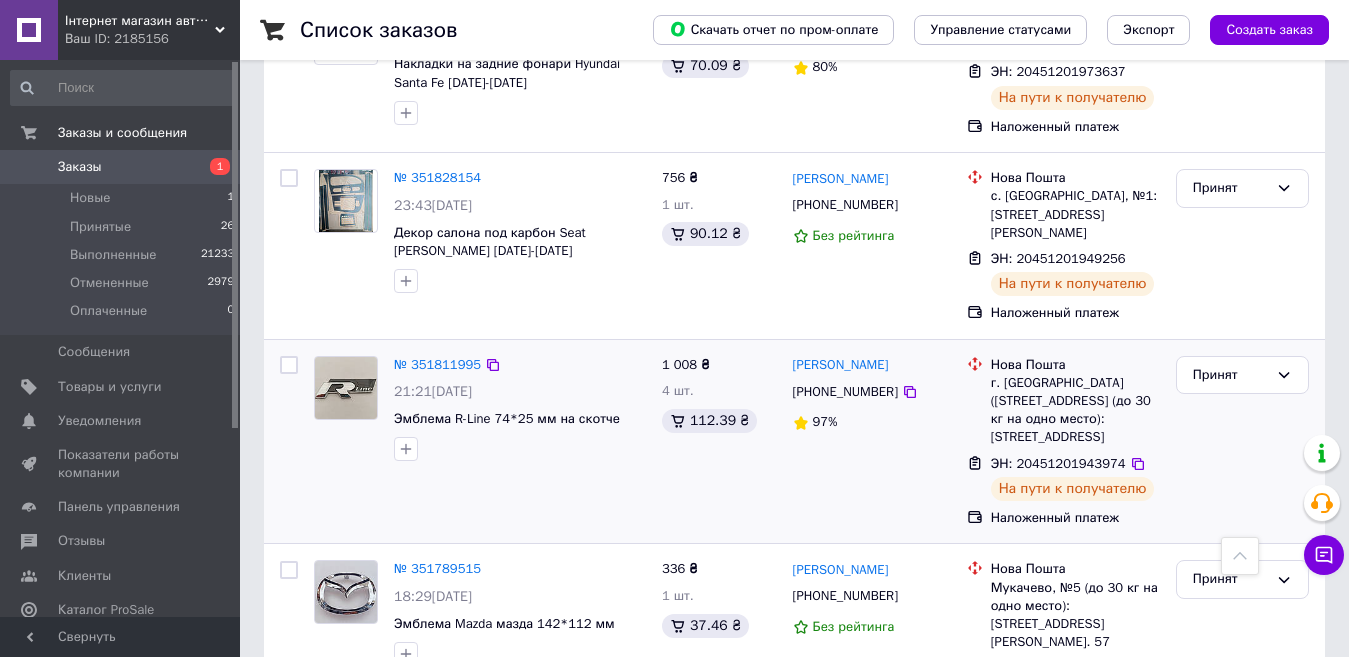 scroll, scrollTop: 900, scrollLeft: 0, axis: vertical 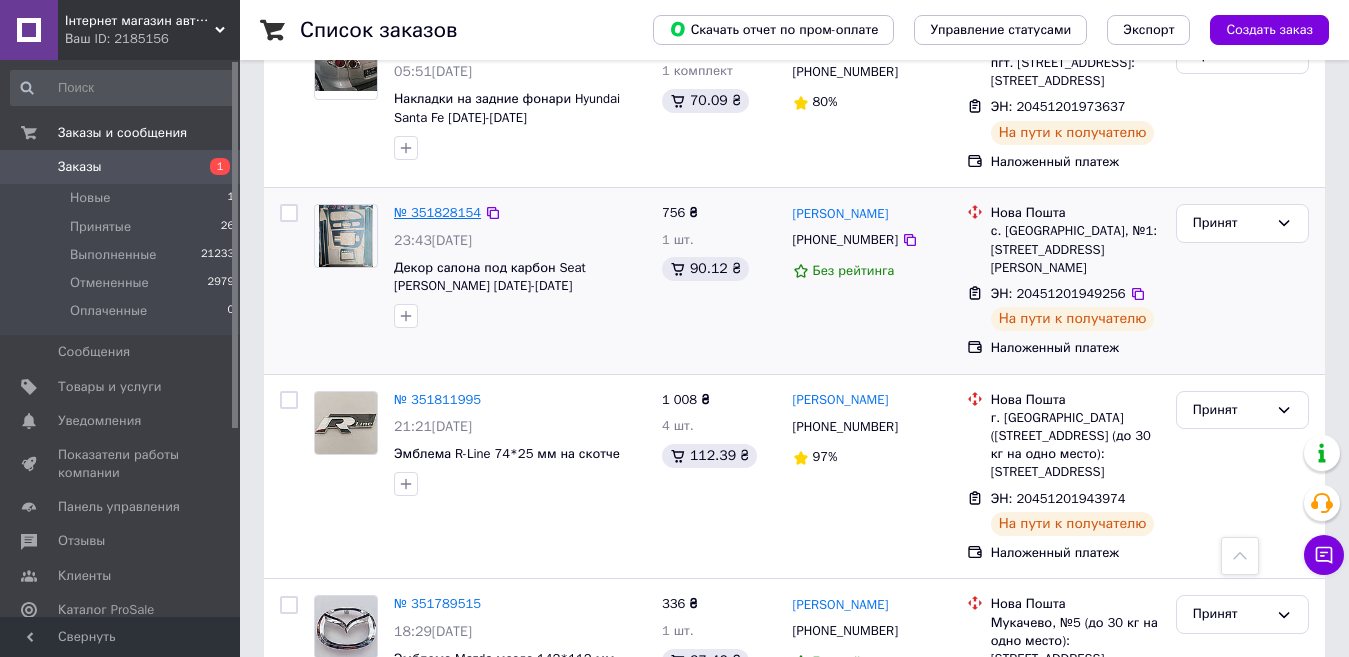 click on "№ 351828154" at bounding box center [437, 212] 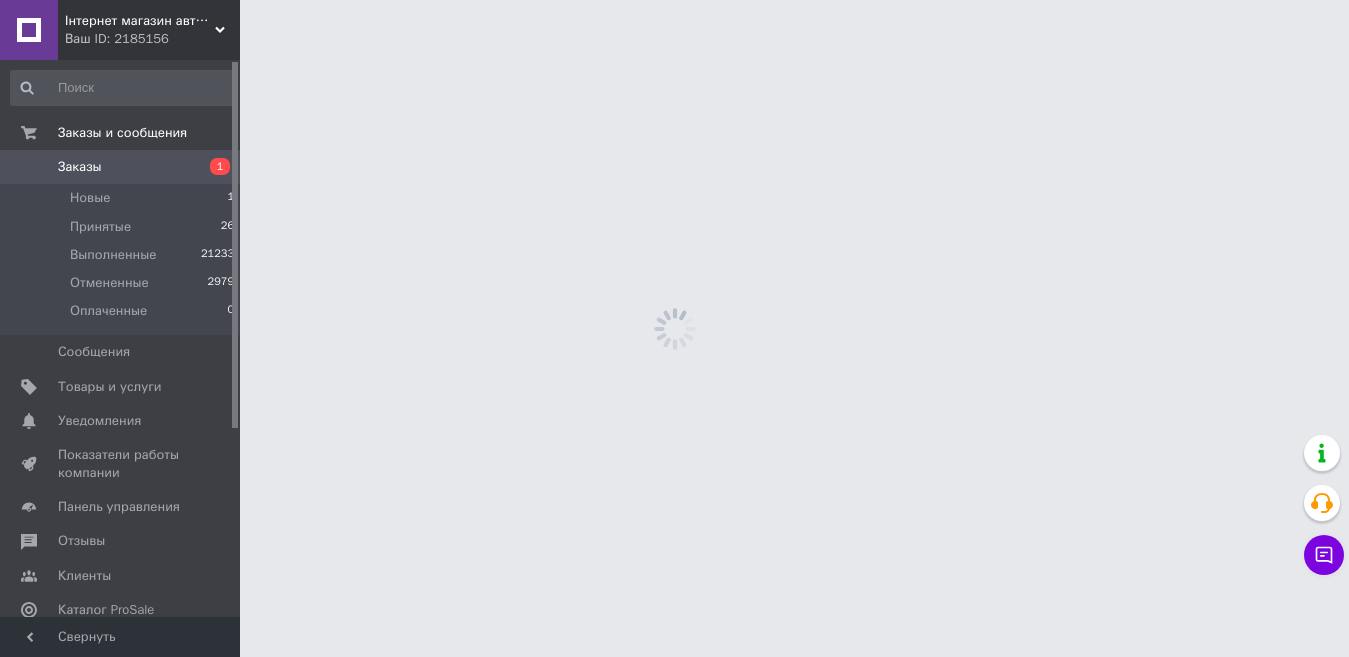 scroll, scrollTop: 0, scrollLeft: 0, axis: both 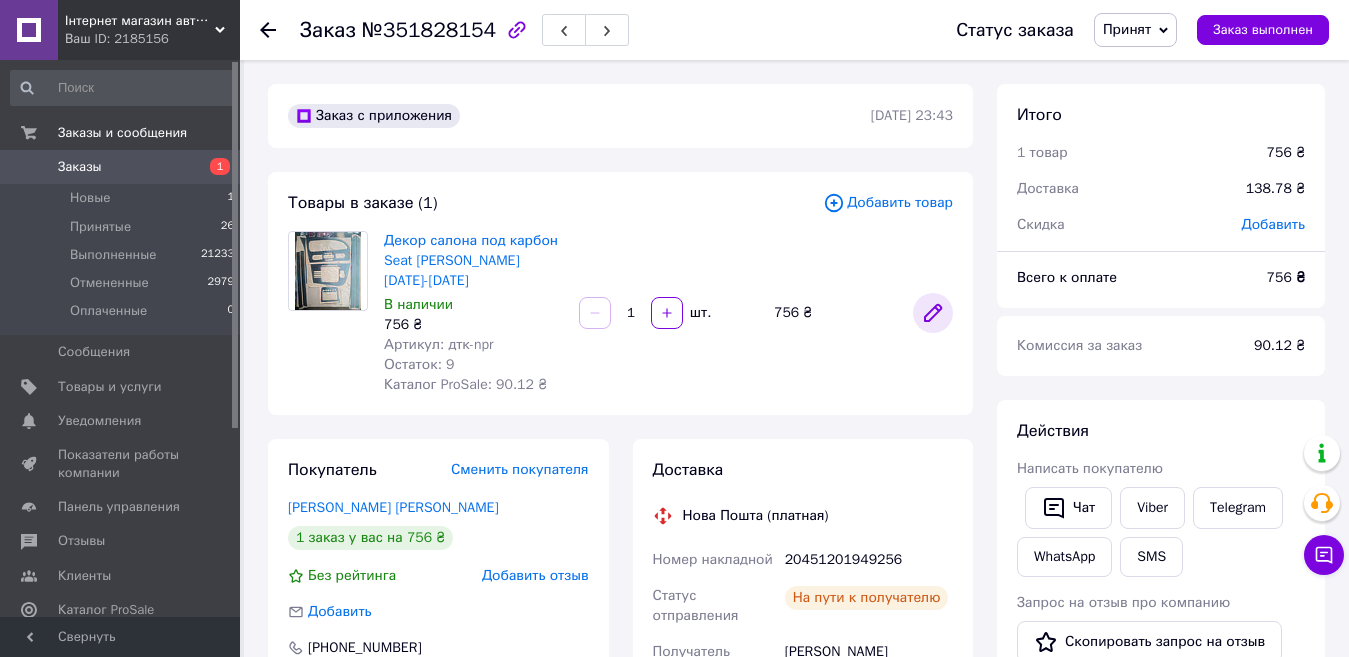 click 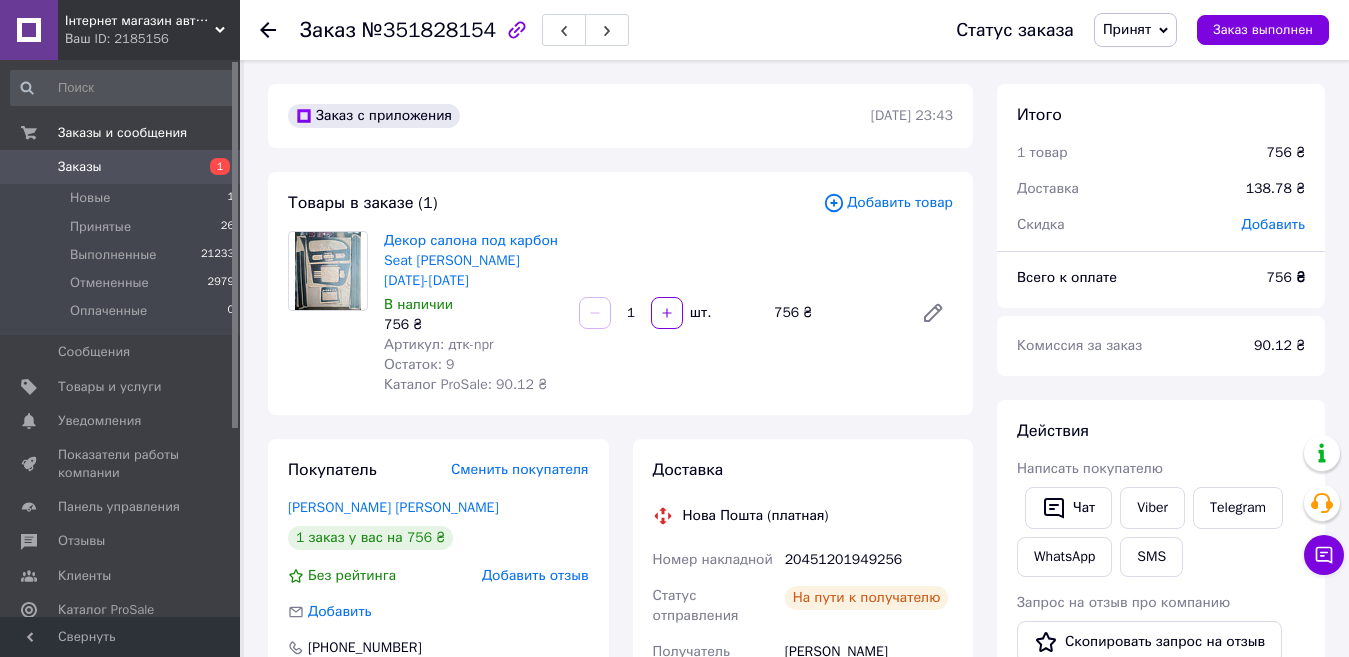 click on "1" at bounding box center [212, 167] 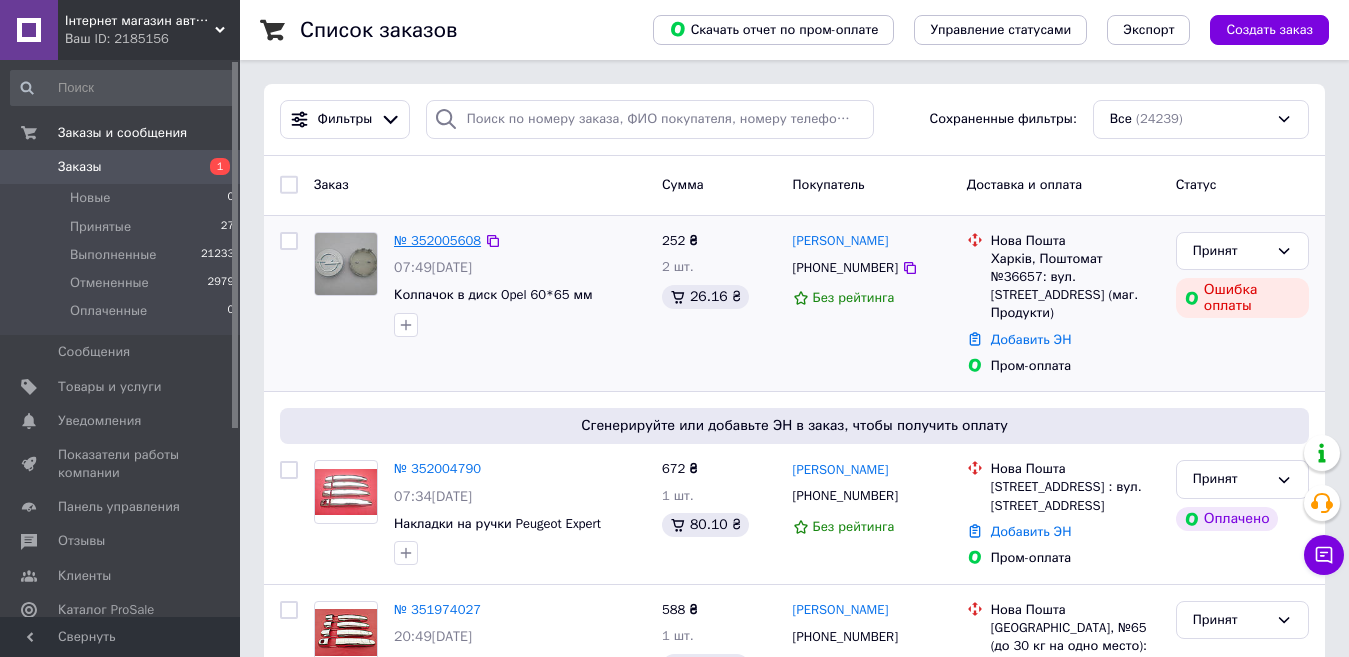 click on "№ 352005608" at bounding box center (437, 240) 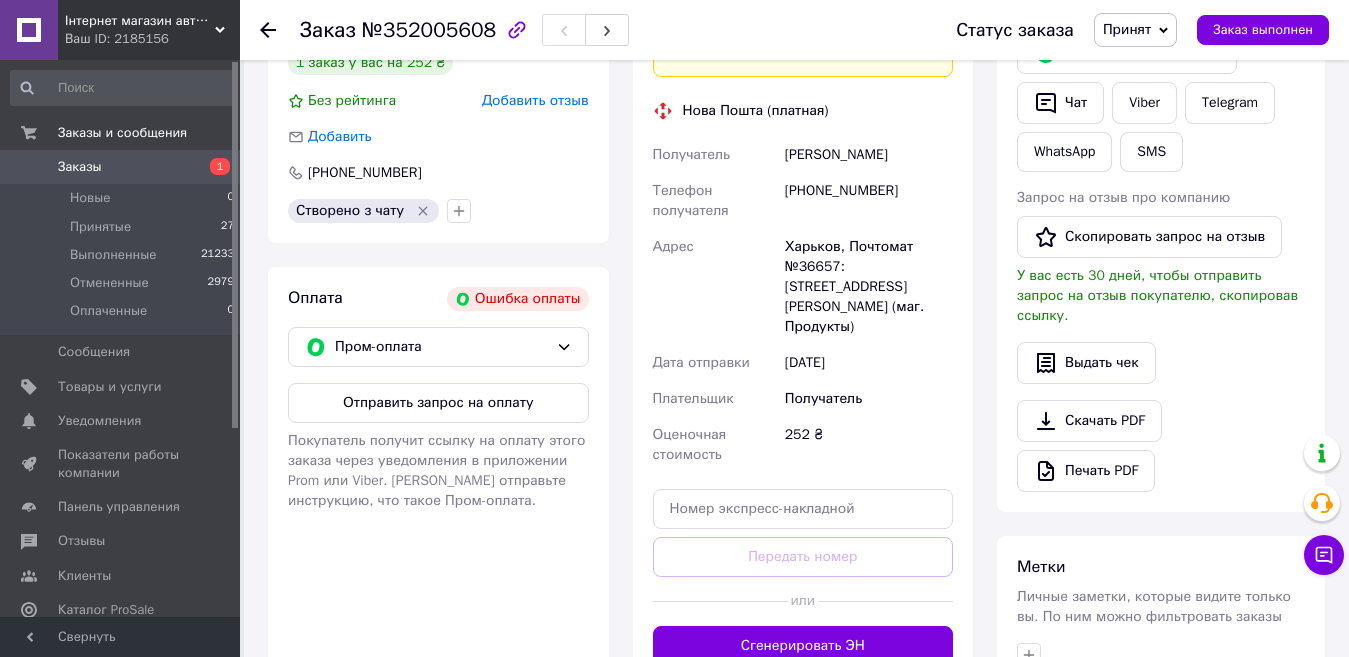 scroll, scrollTop: 500, scrollLeft: 0, axis: vertical 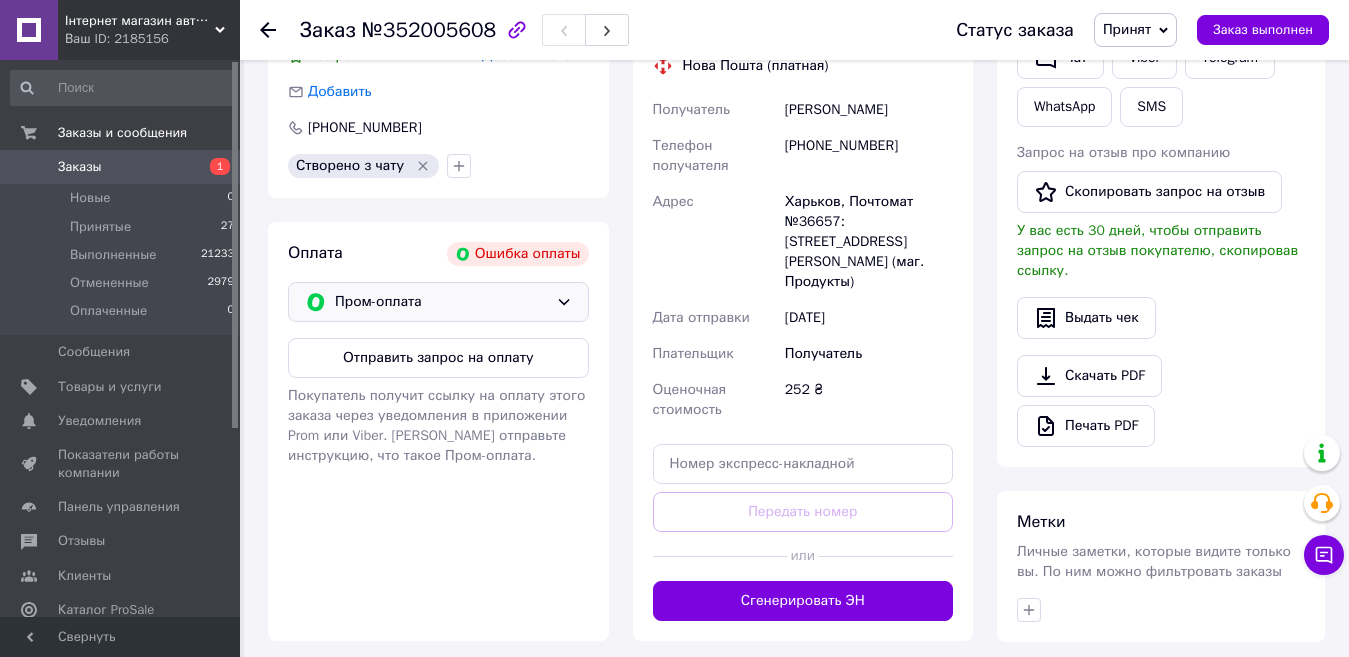 click 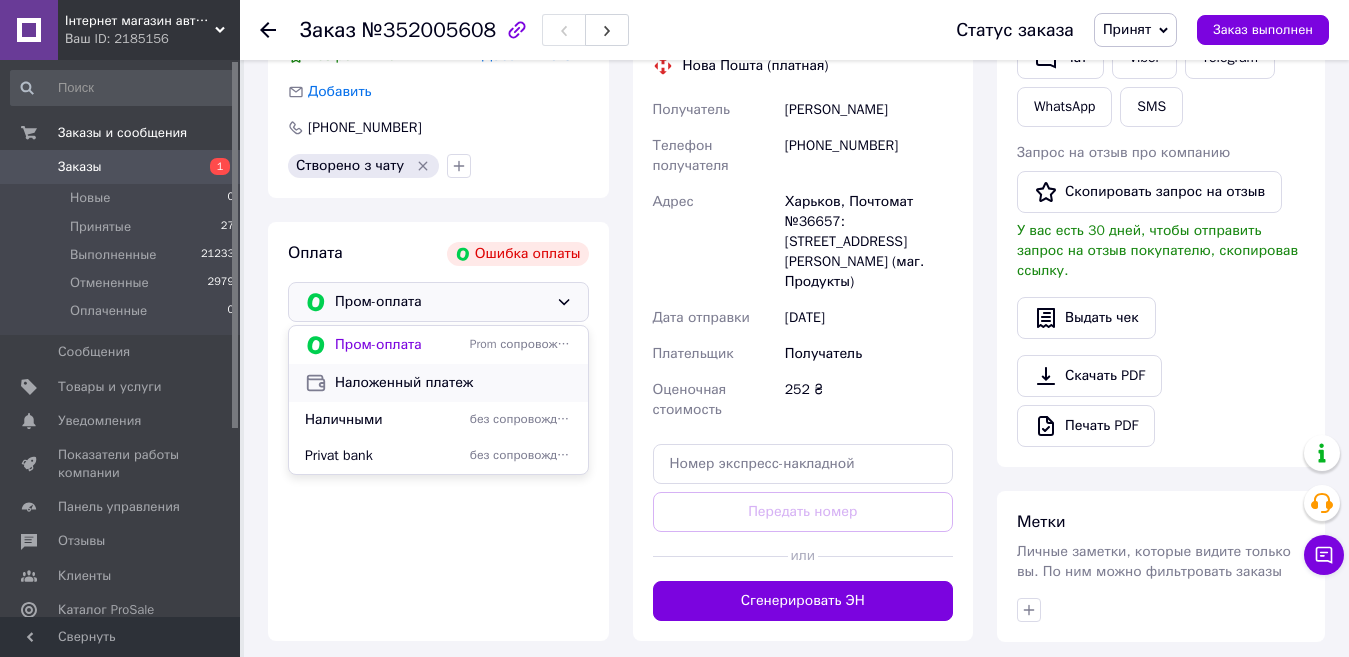click on "Наложенный платеж" at bounding box center [453, 383] 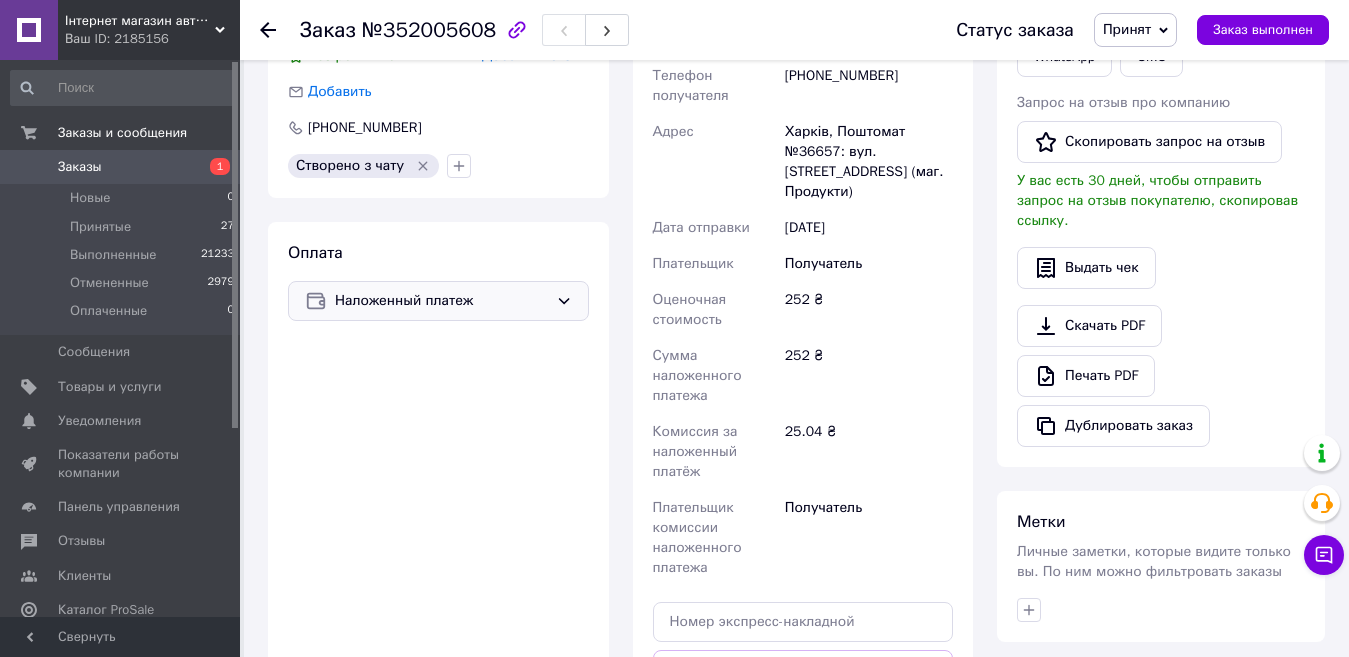 click 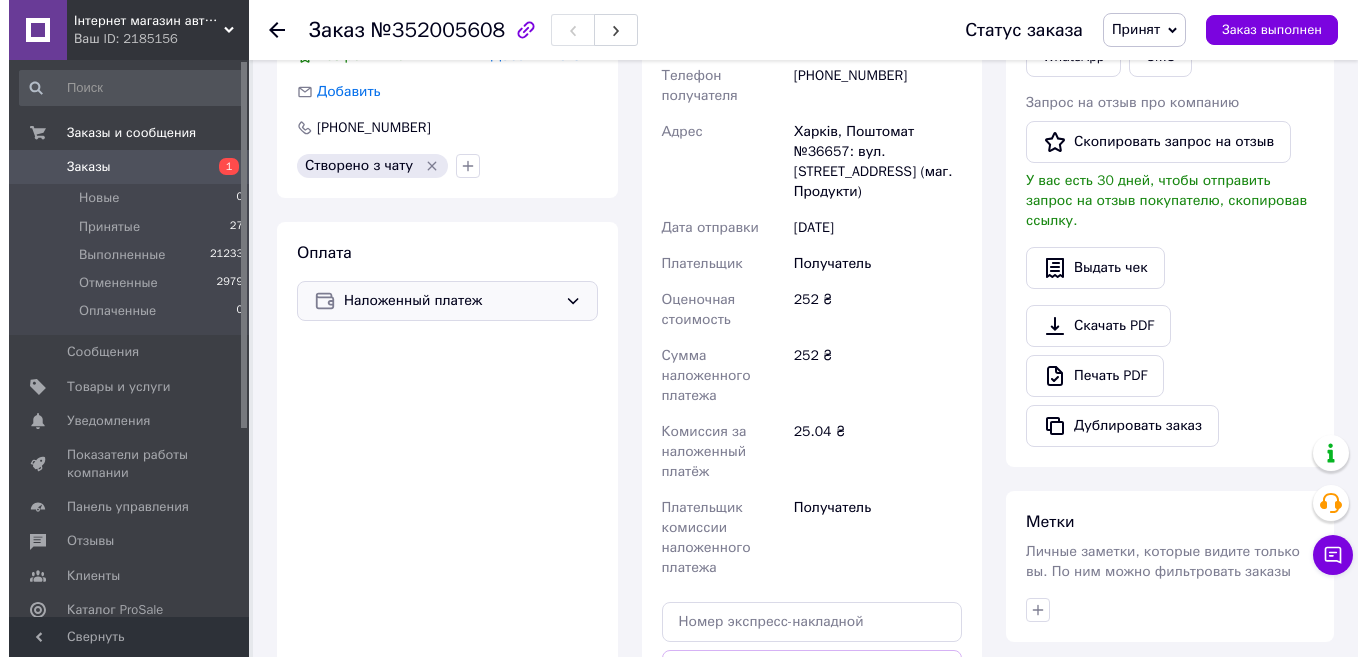 scroll, scrollTop: 0, scrollLeft: 0, axis: both 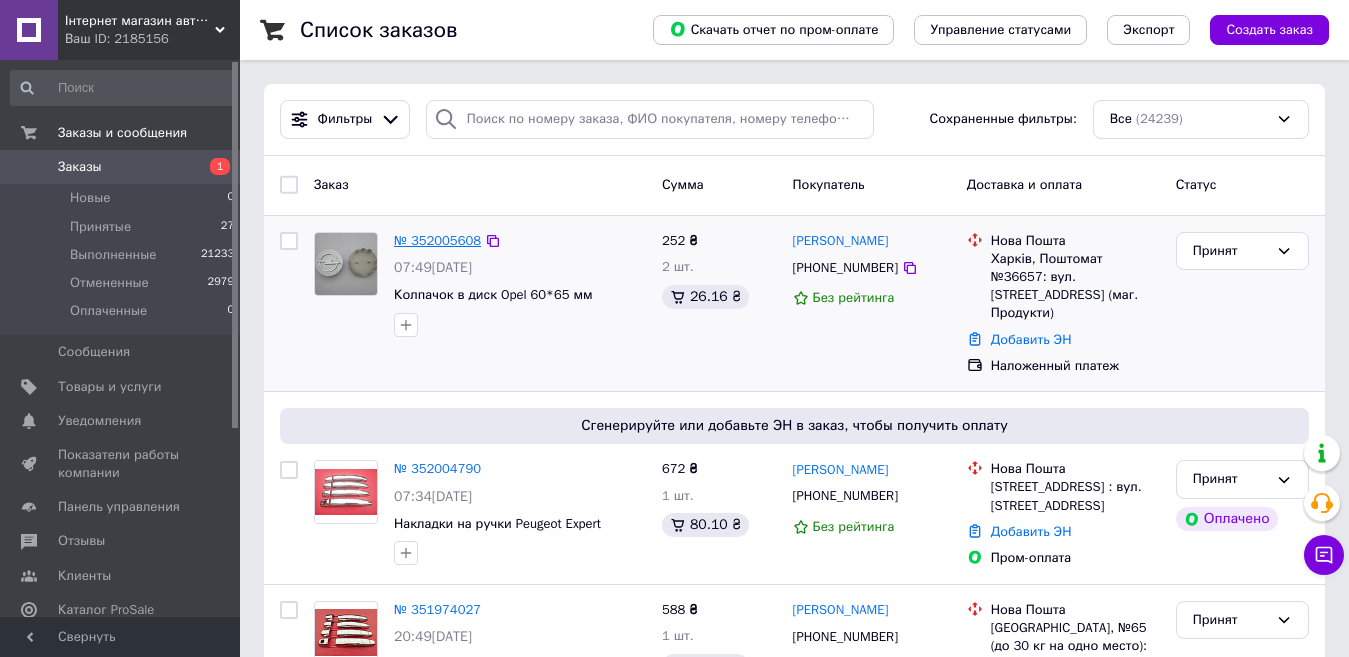 click on "№ 352005608" at bounding box center (437, 240) 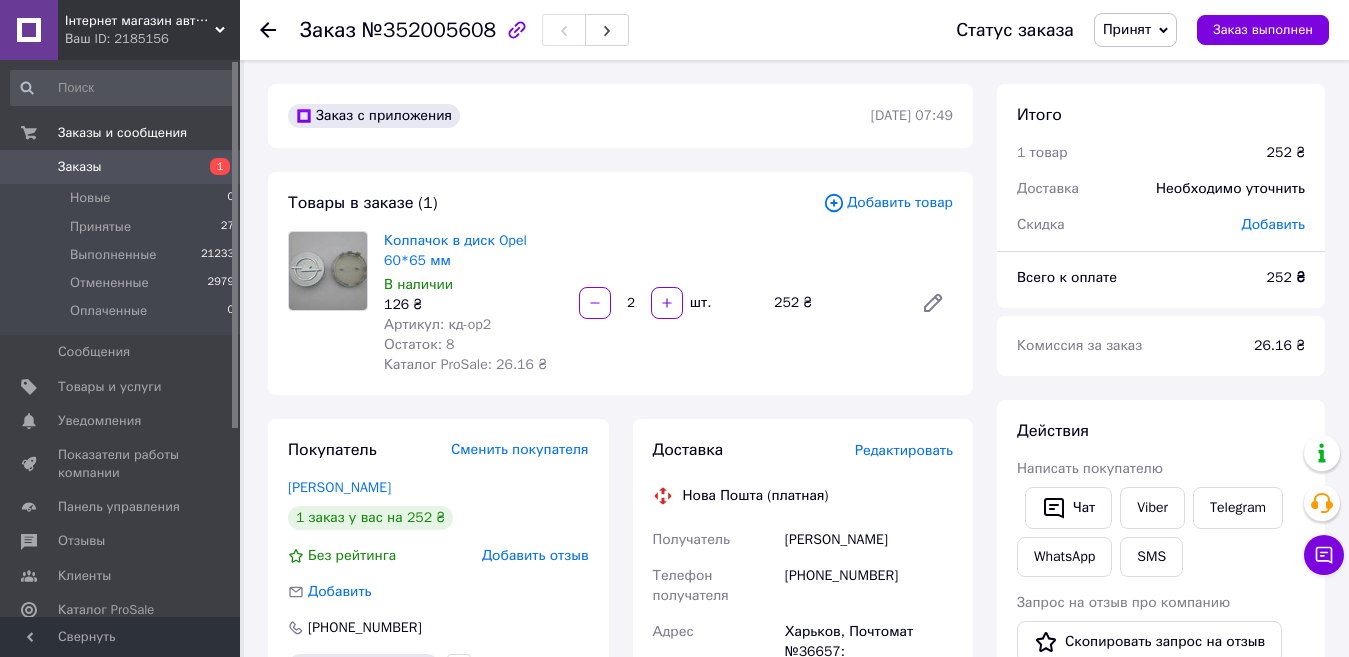 click on "Редактировать" at bounding box center (904, 450) 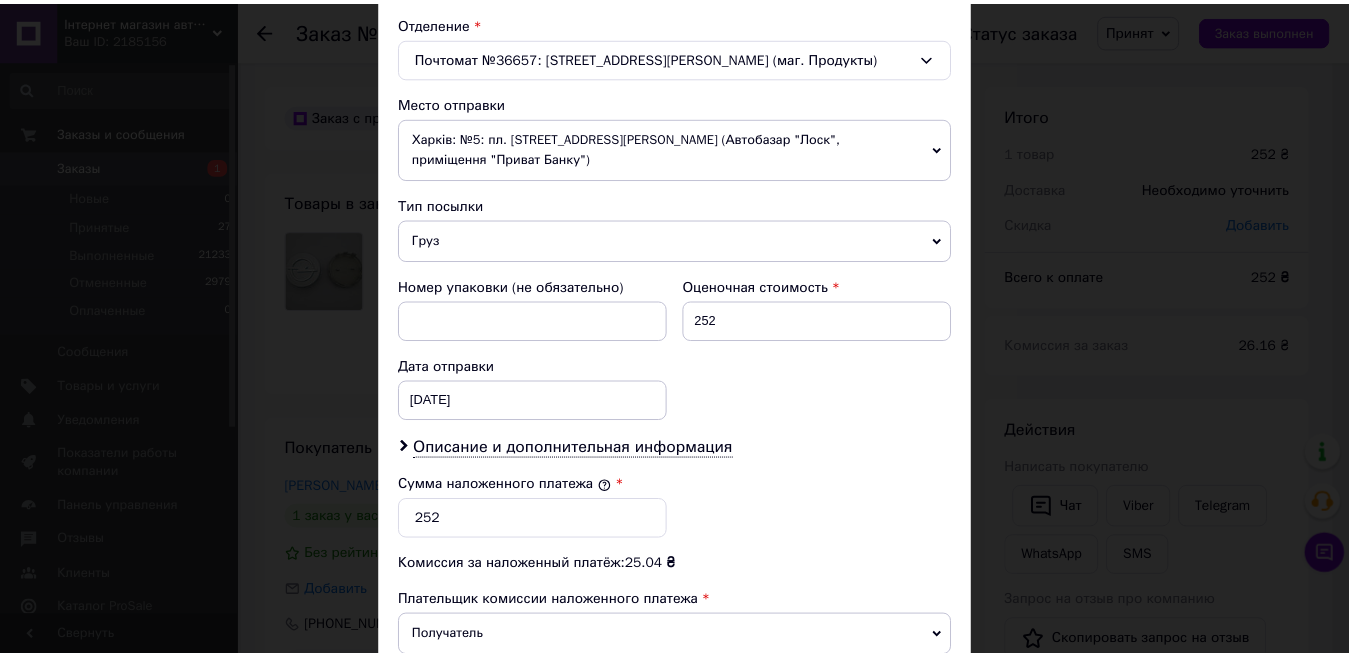 scroll, scrollTop: 800, scrollLeft: 0, axis: vertical 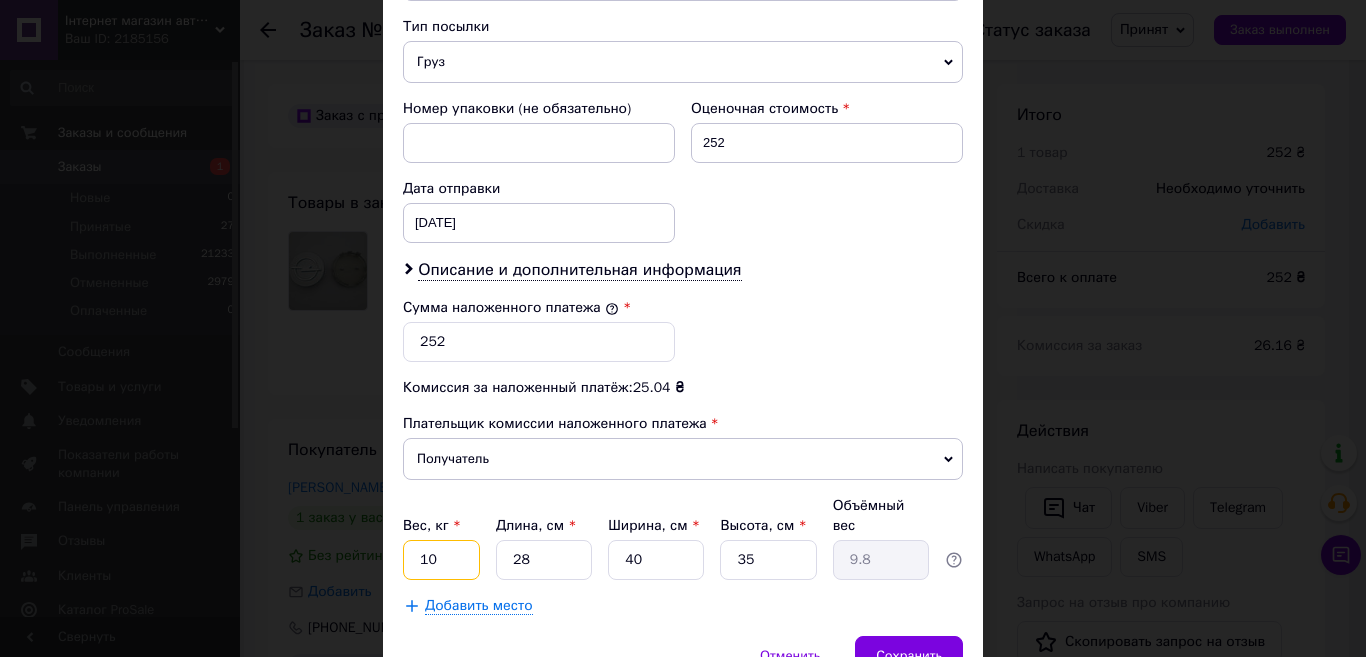 click on "10" at bounding box center [441, 560] 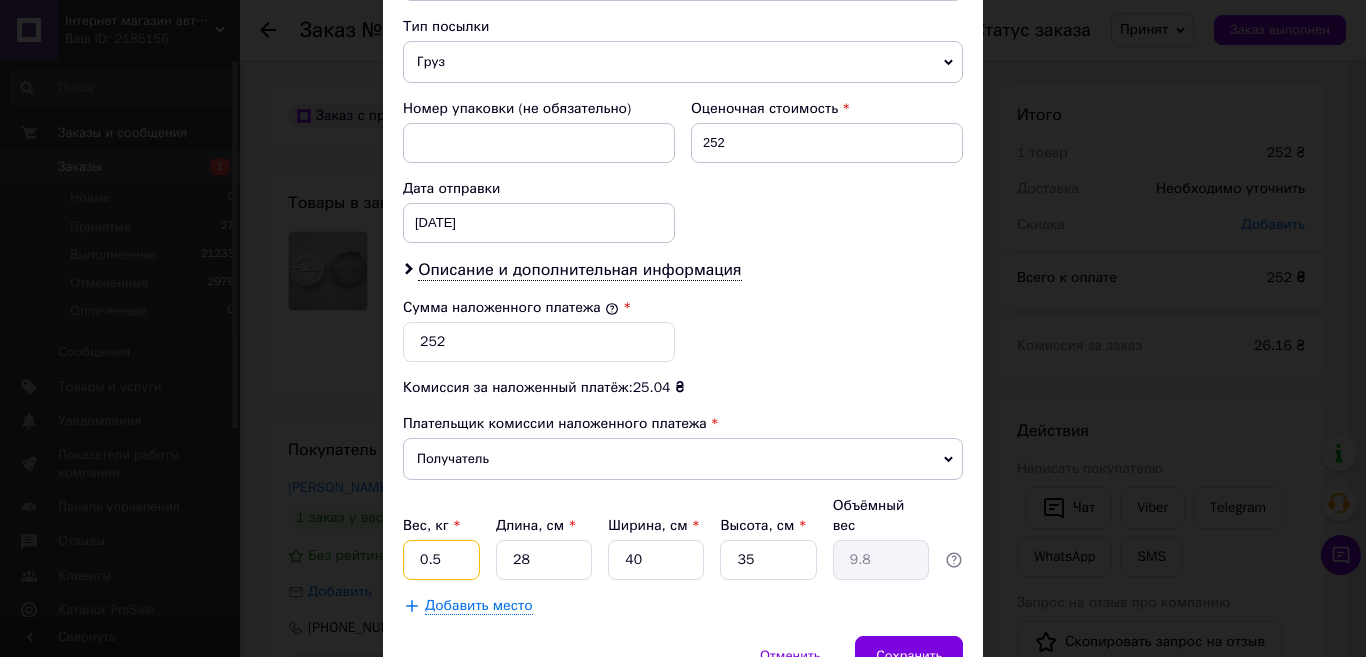 type on "0.5" 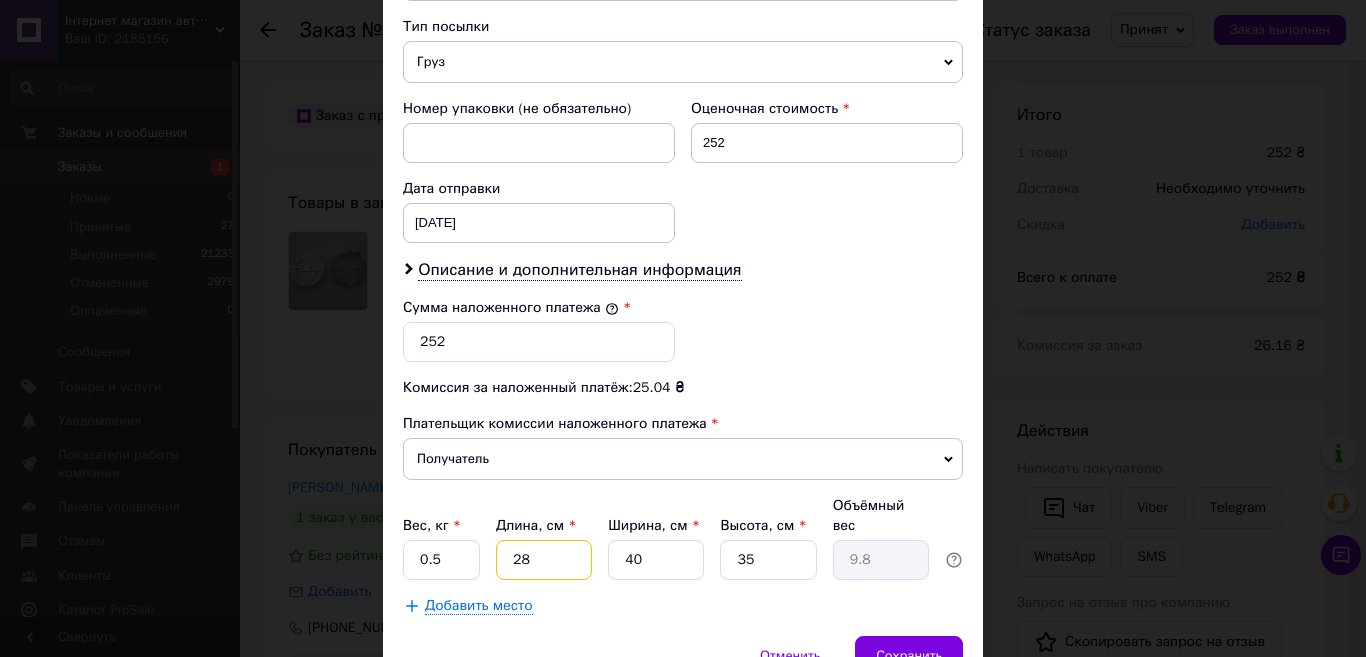 click on "28" at bounding box center [544, 560] 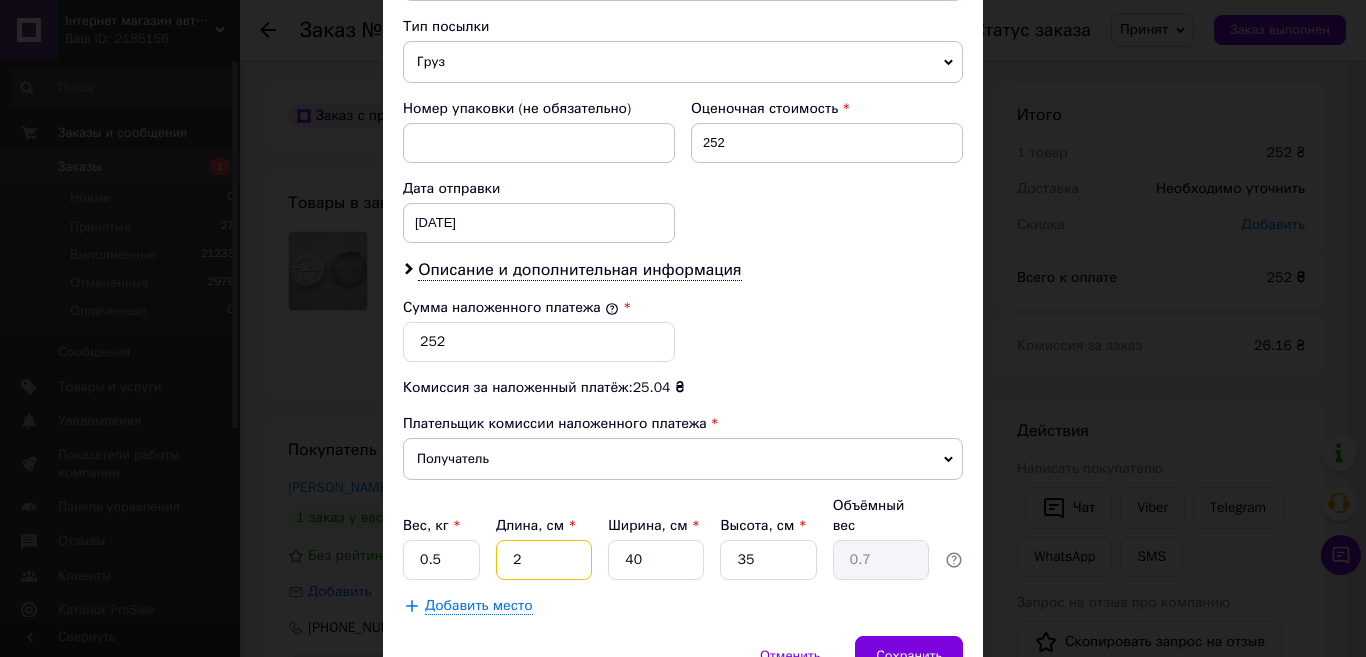 type 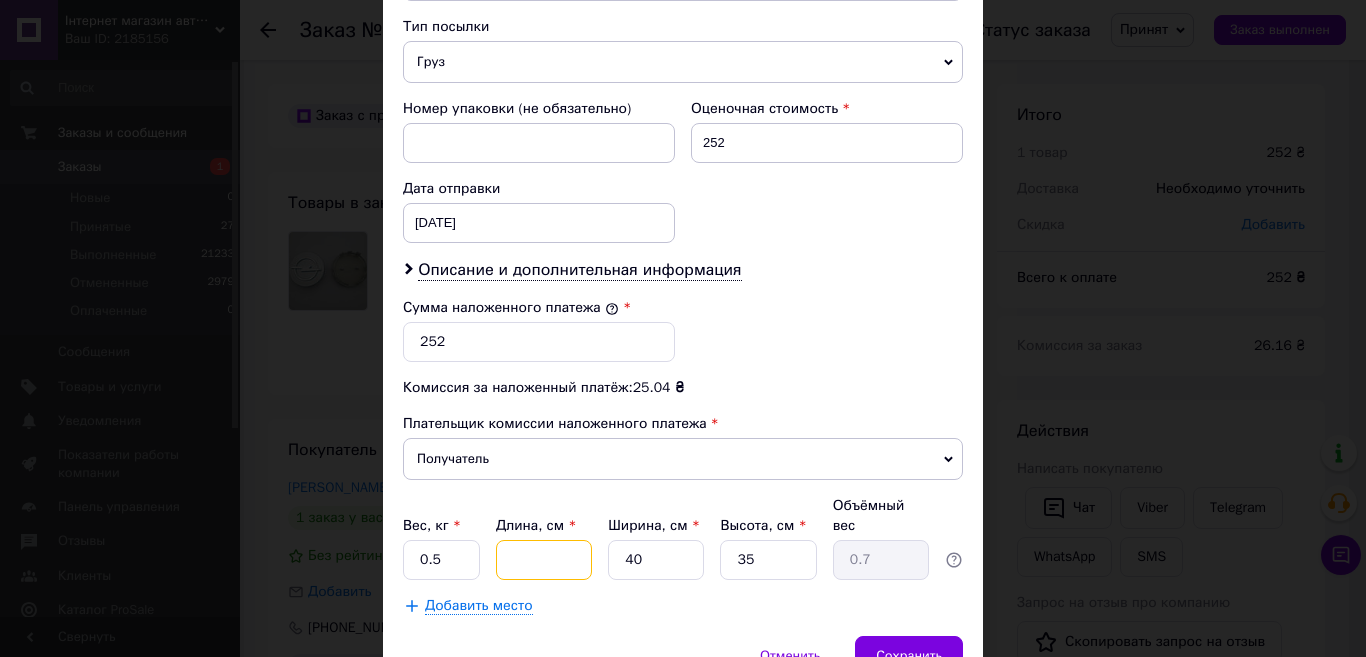 type 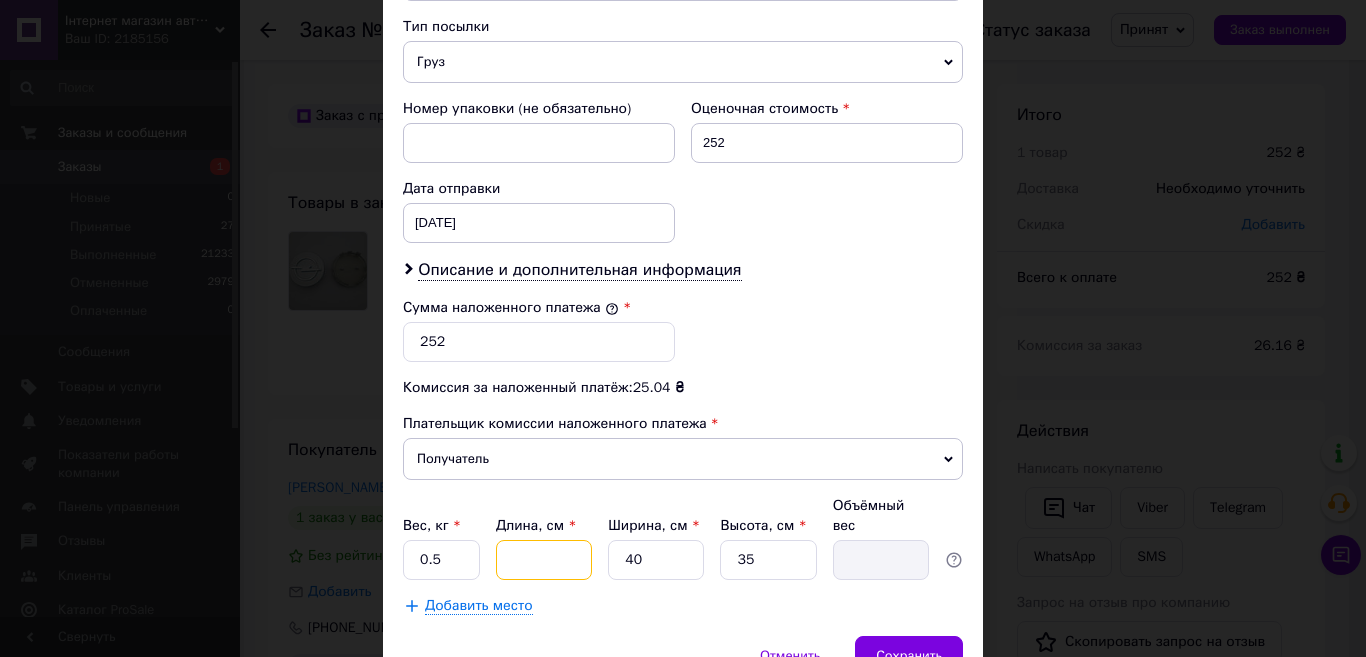 type on "1" 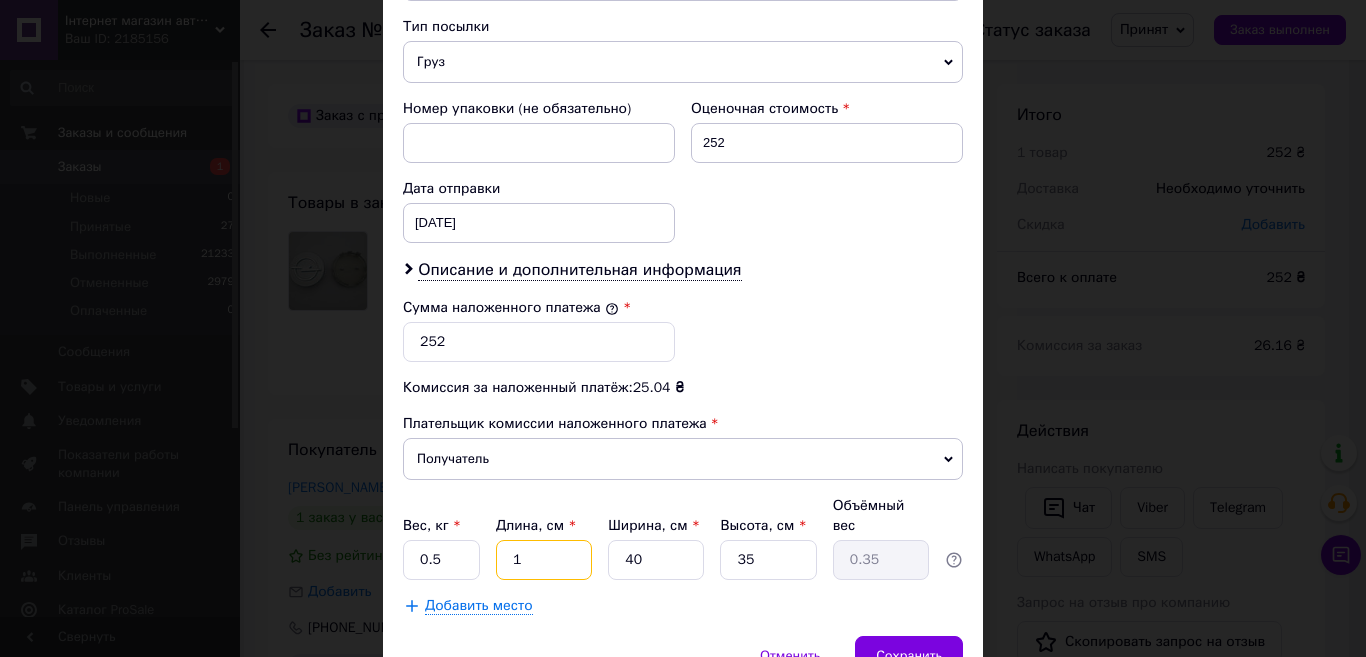 type on "11" 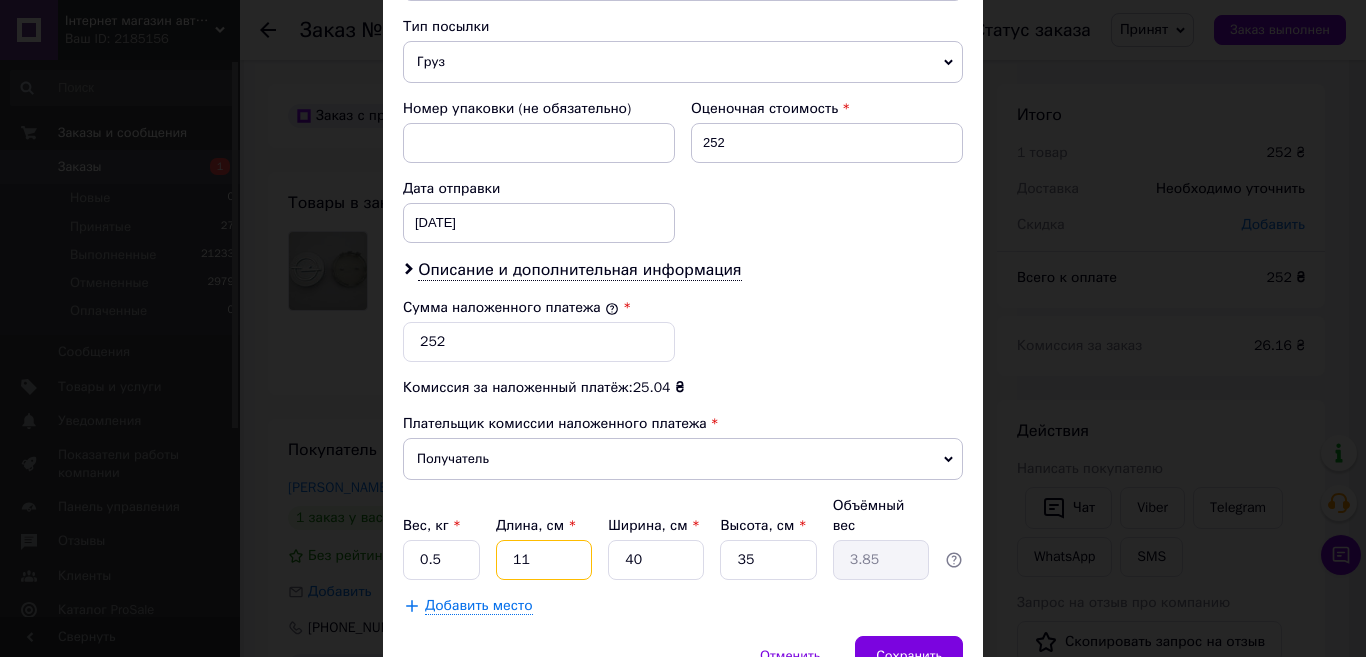 type on "11" 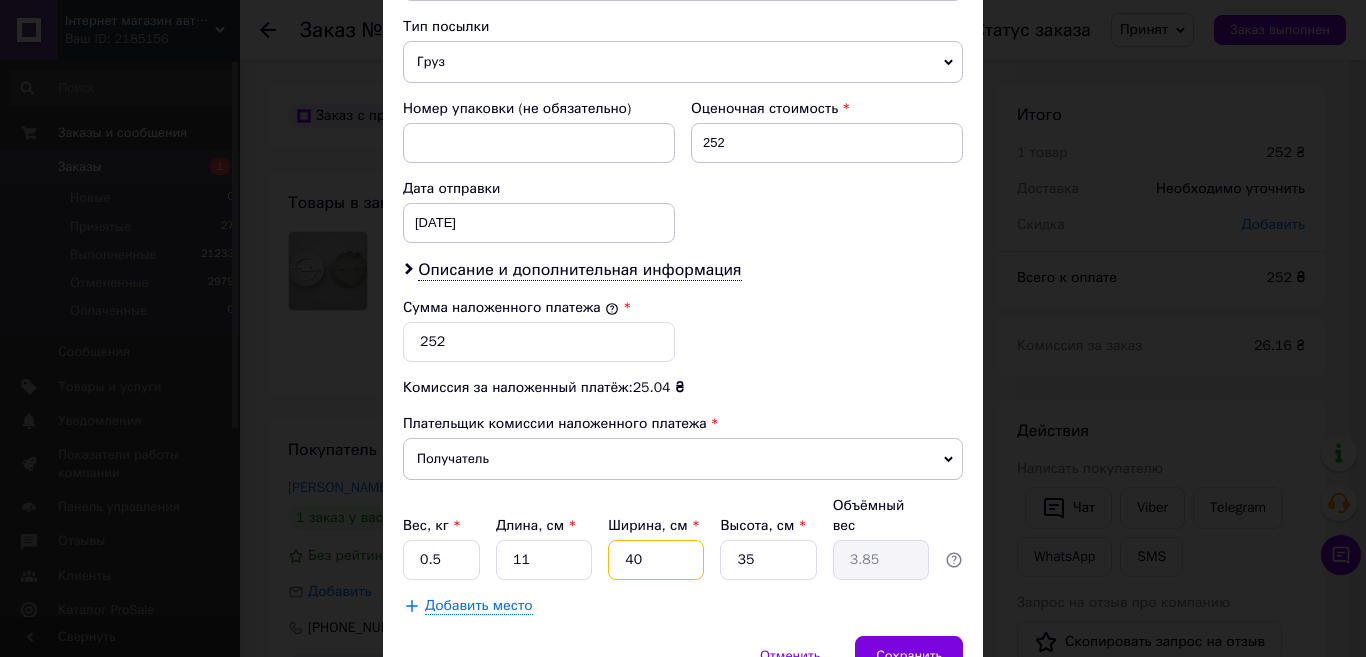 click on "40" at bounding box center (656, 560) 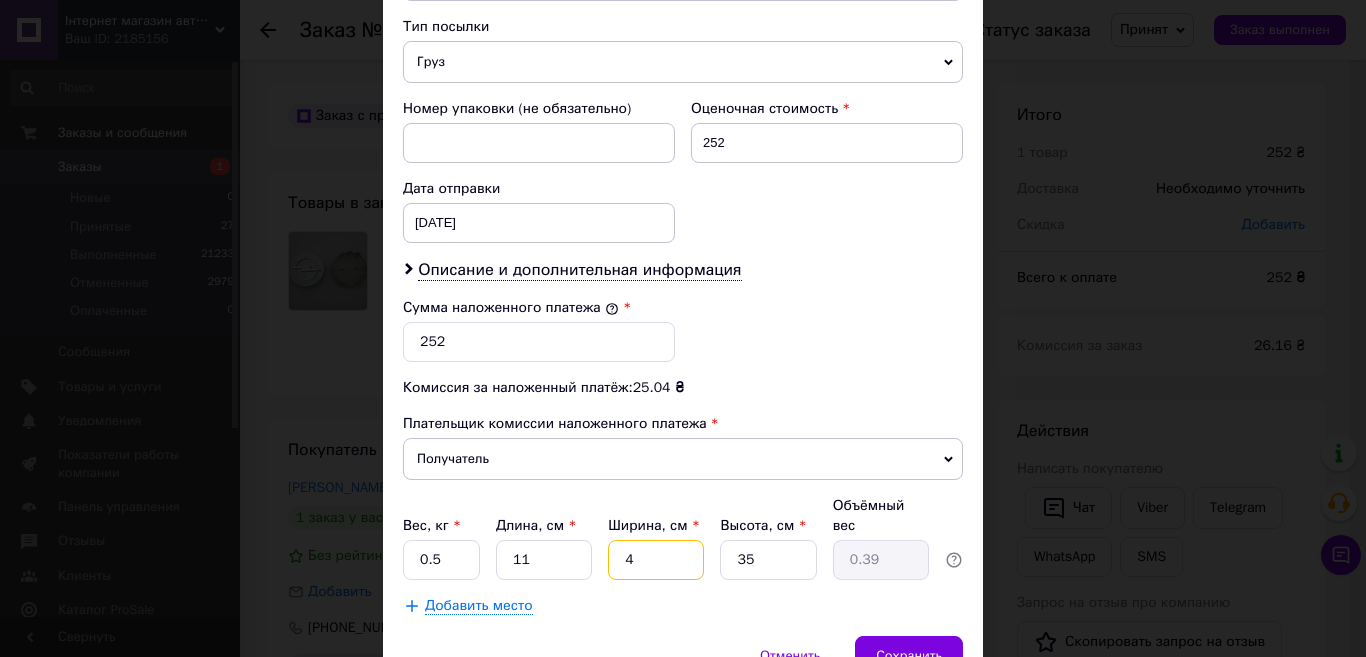 type 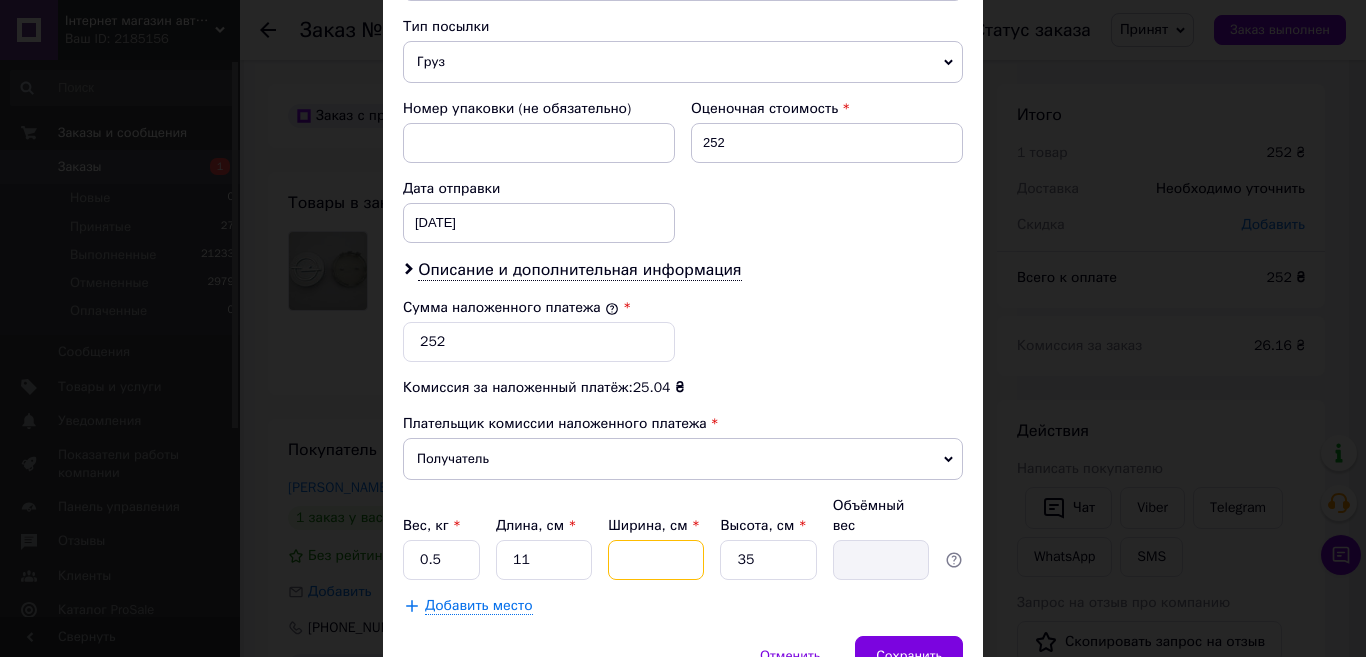 type on "1" 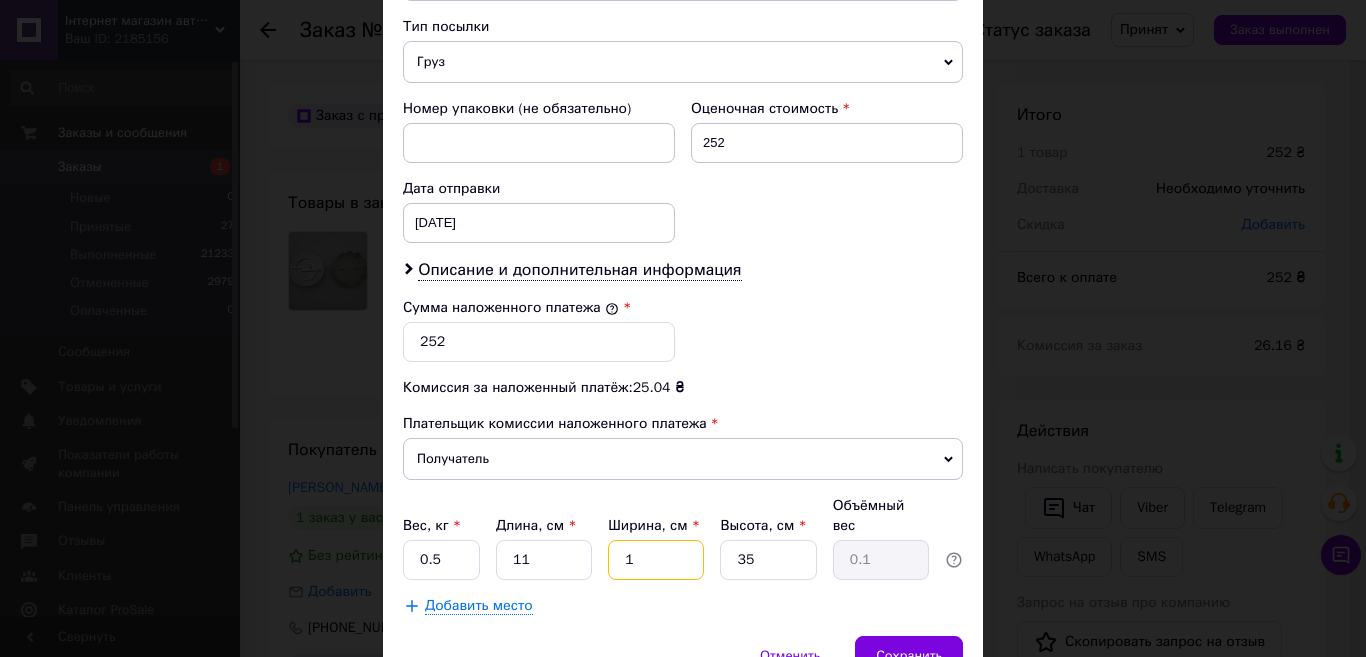 type on "11" 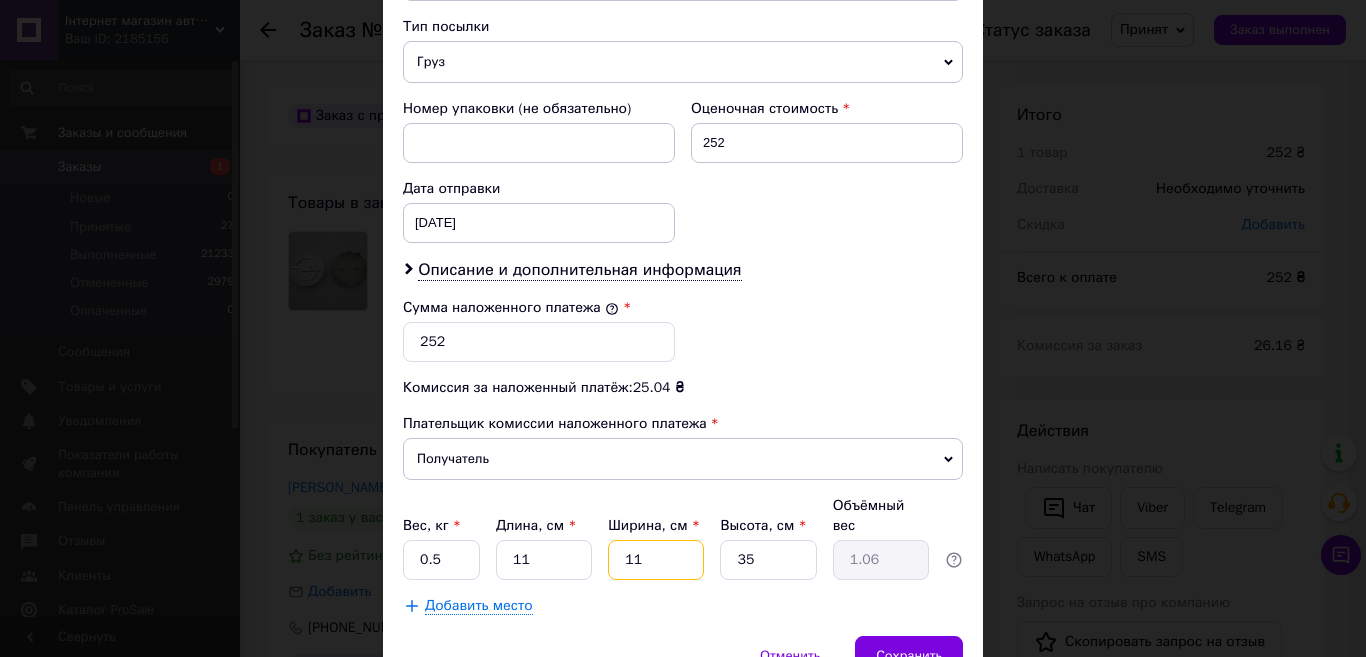 type on "11" 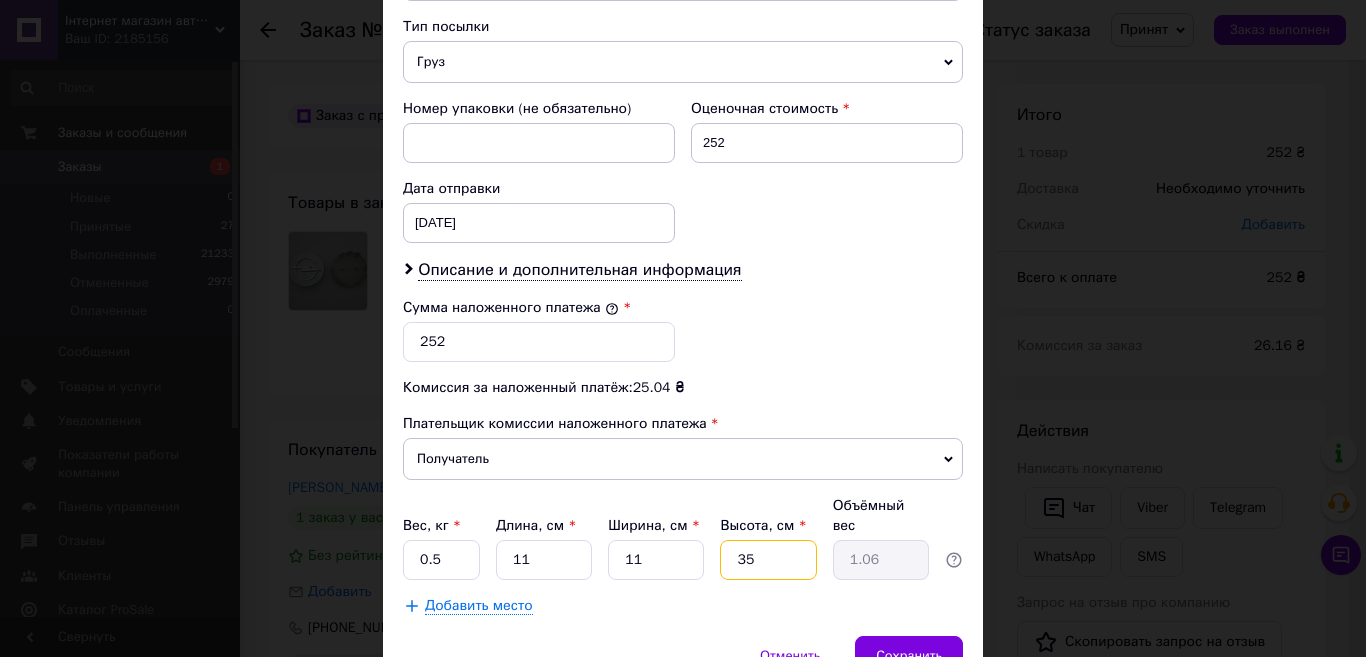 click on "35" at bounding box center (768, 560) 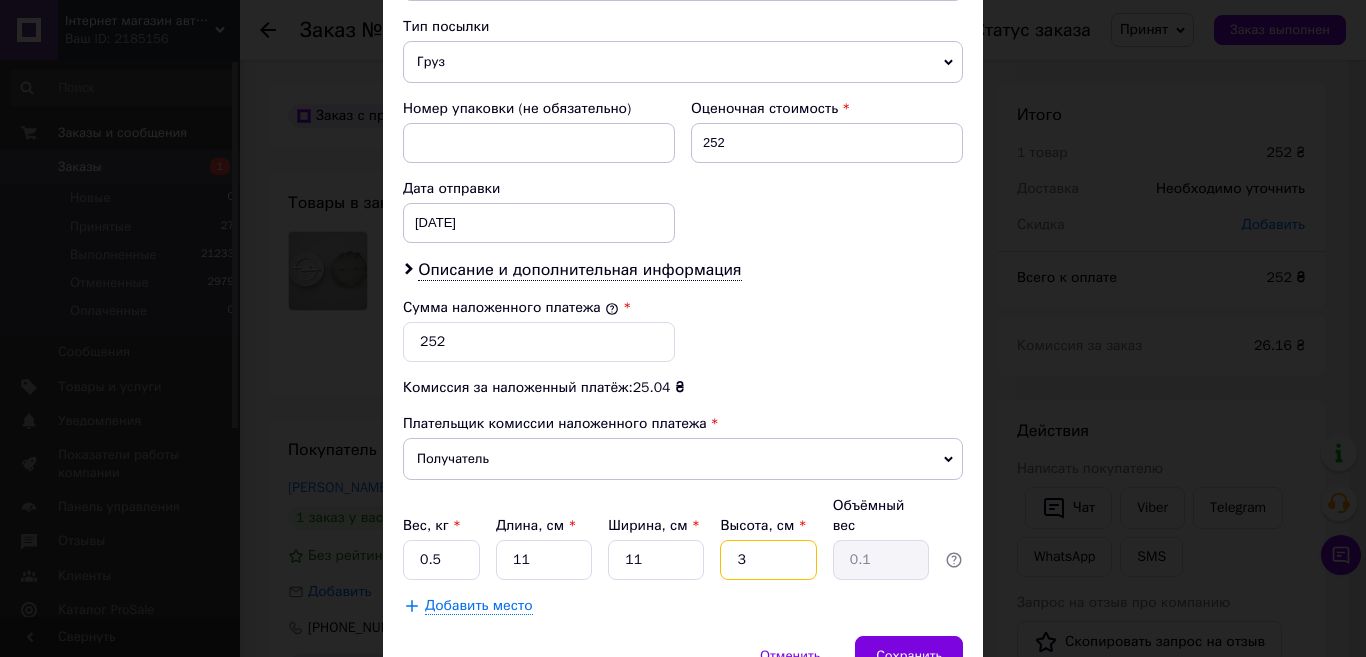 type 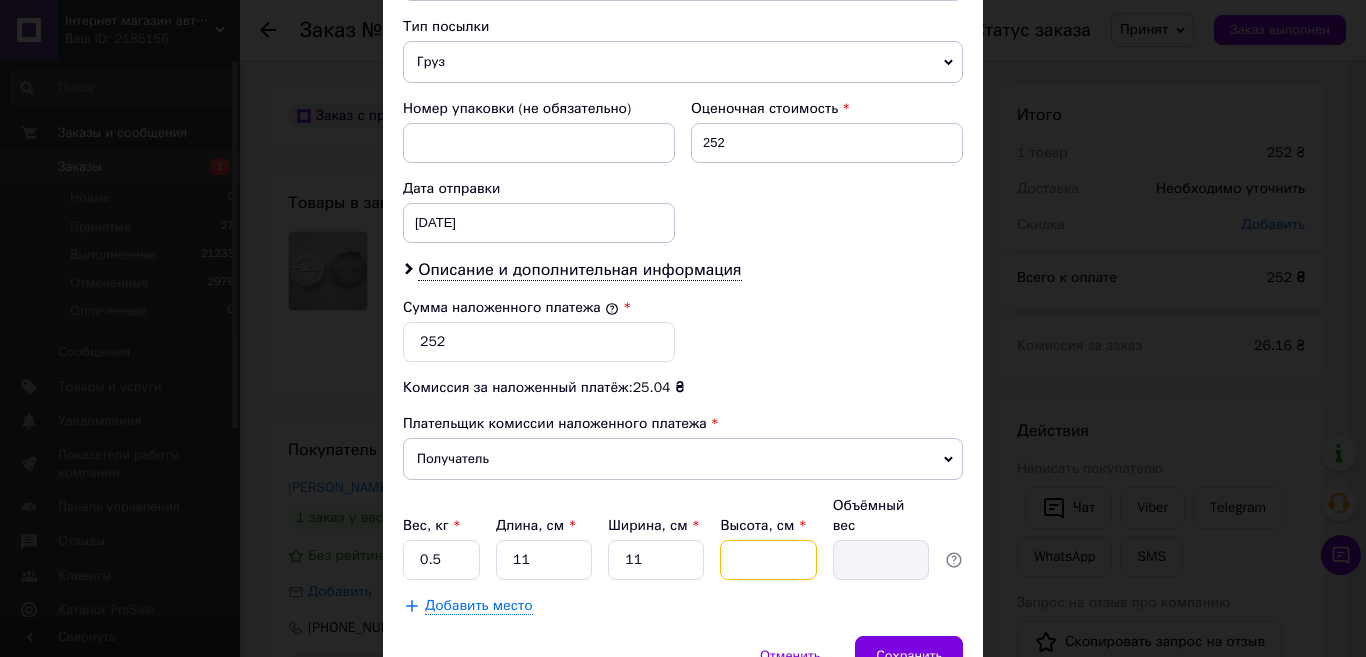 type on "1" 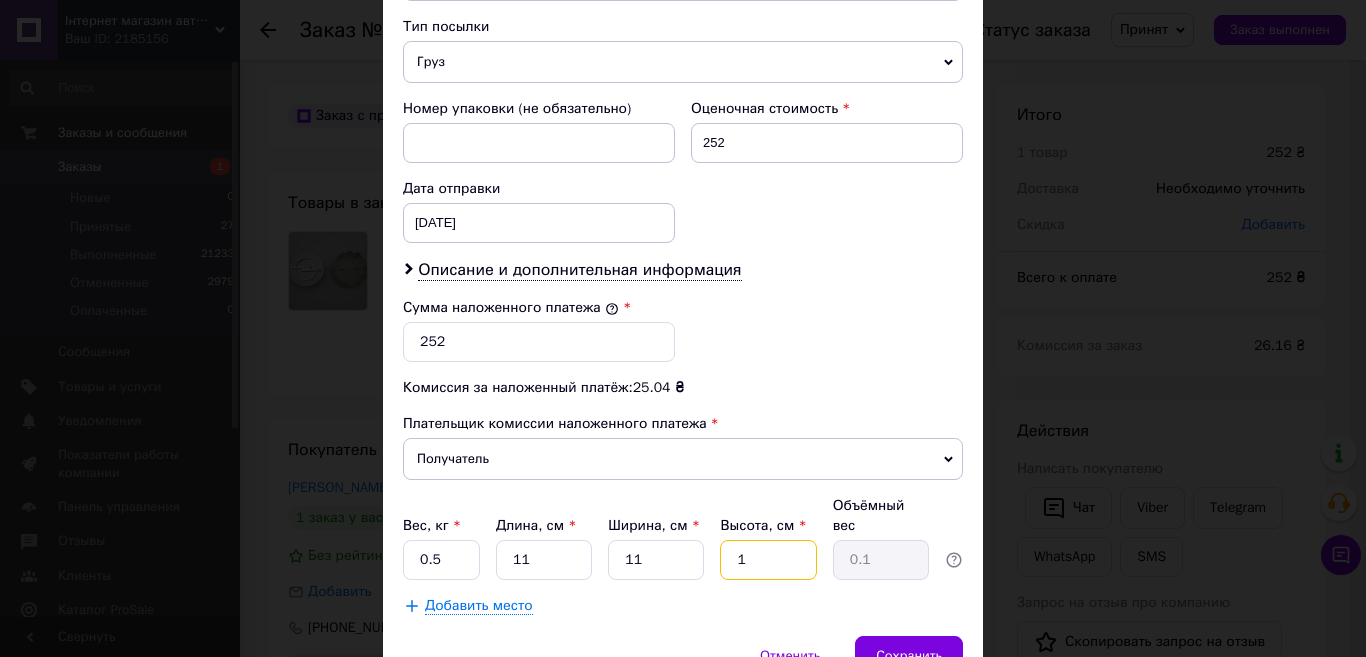 type on "11" 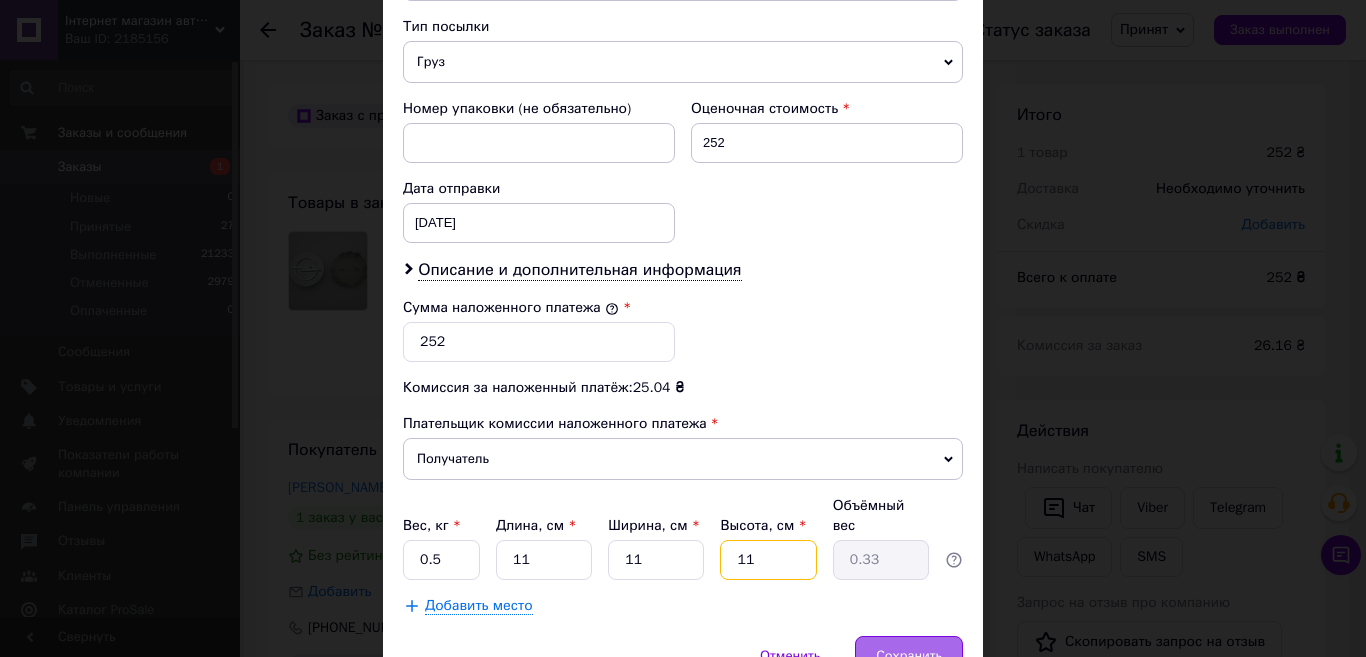 type on "11" 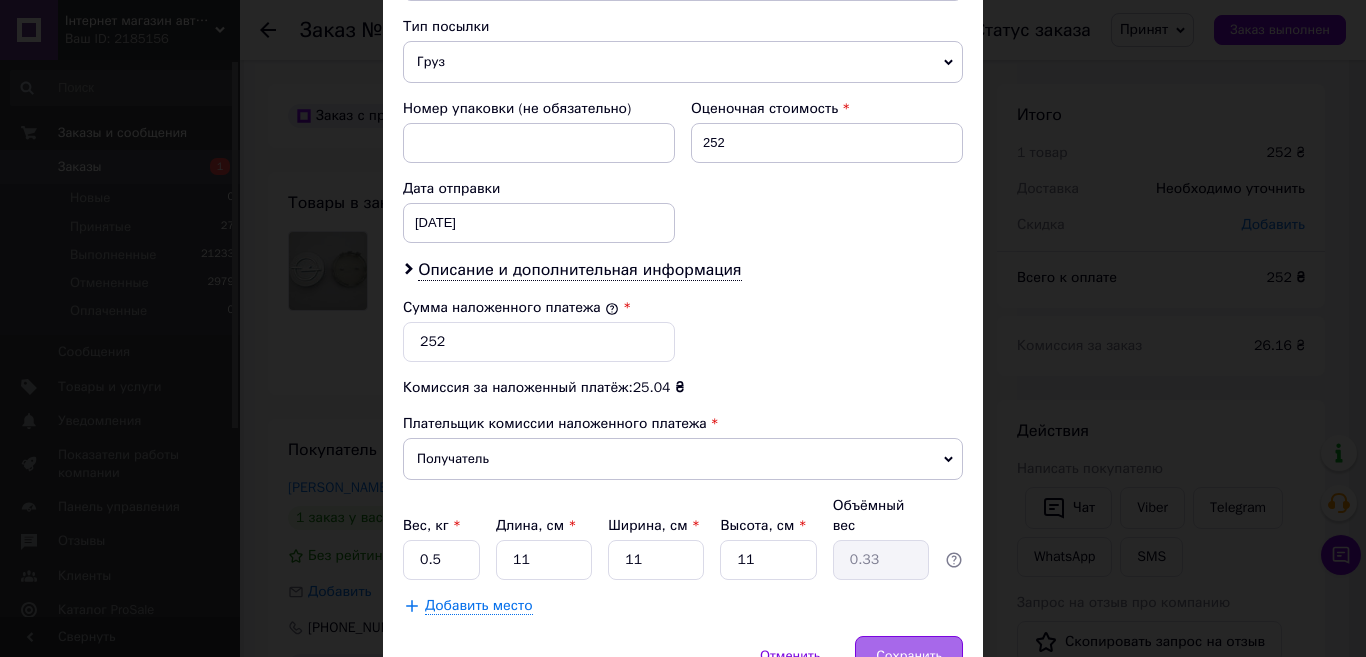 click on "Сохранить" at bounding box center (909, 656) 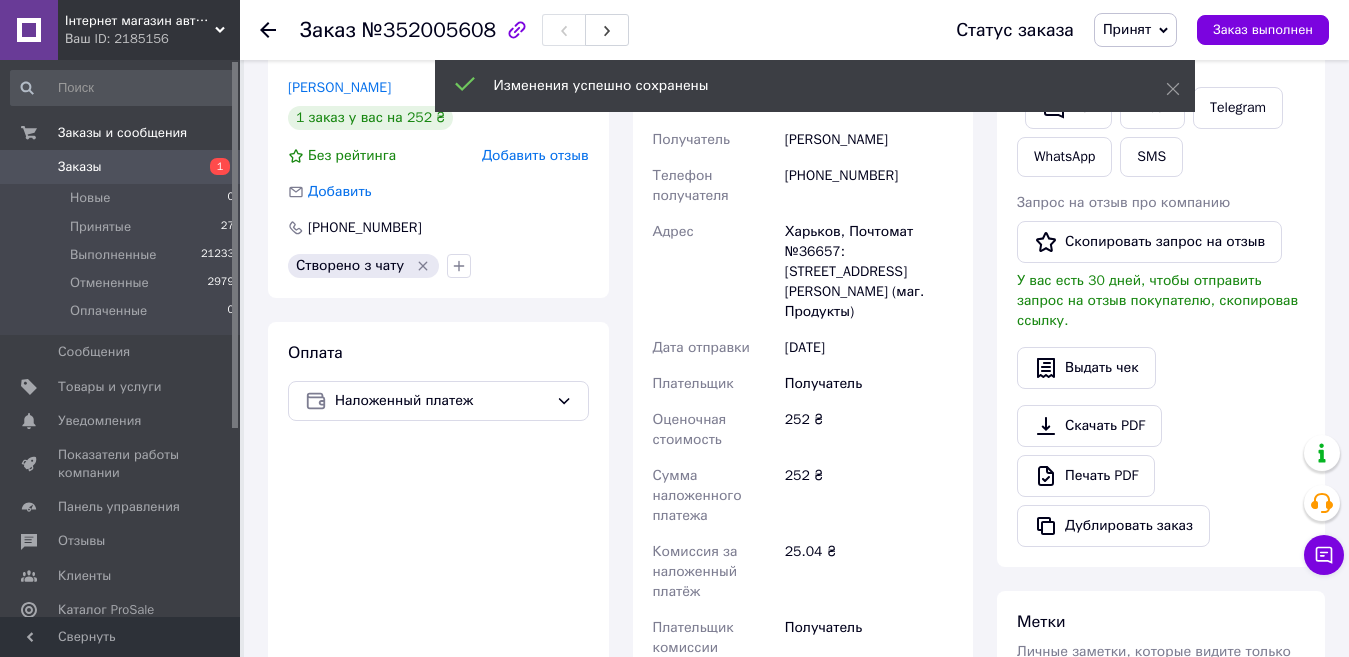 scroll, scrollTop: 700, scrollLeft: 0, axis: vertical 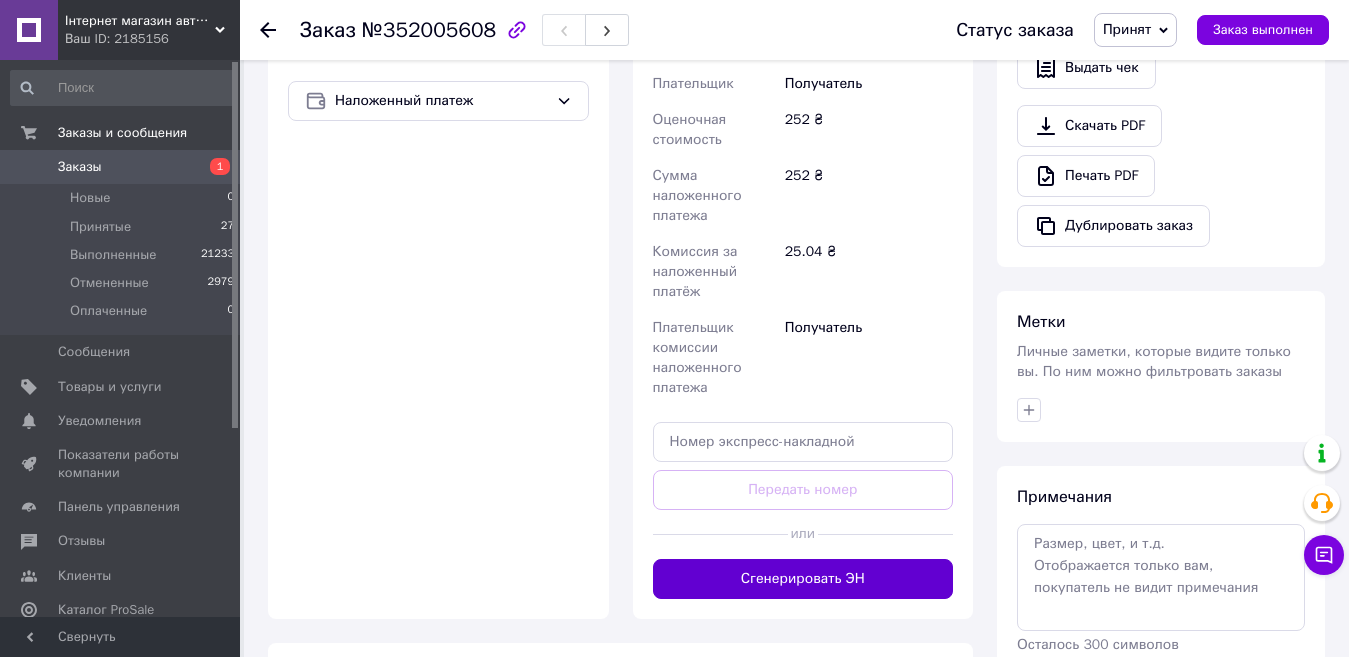 click on "Сгенерировать ЭН" at bounding box center (803, 579) 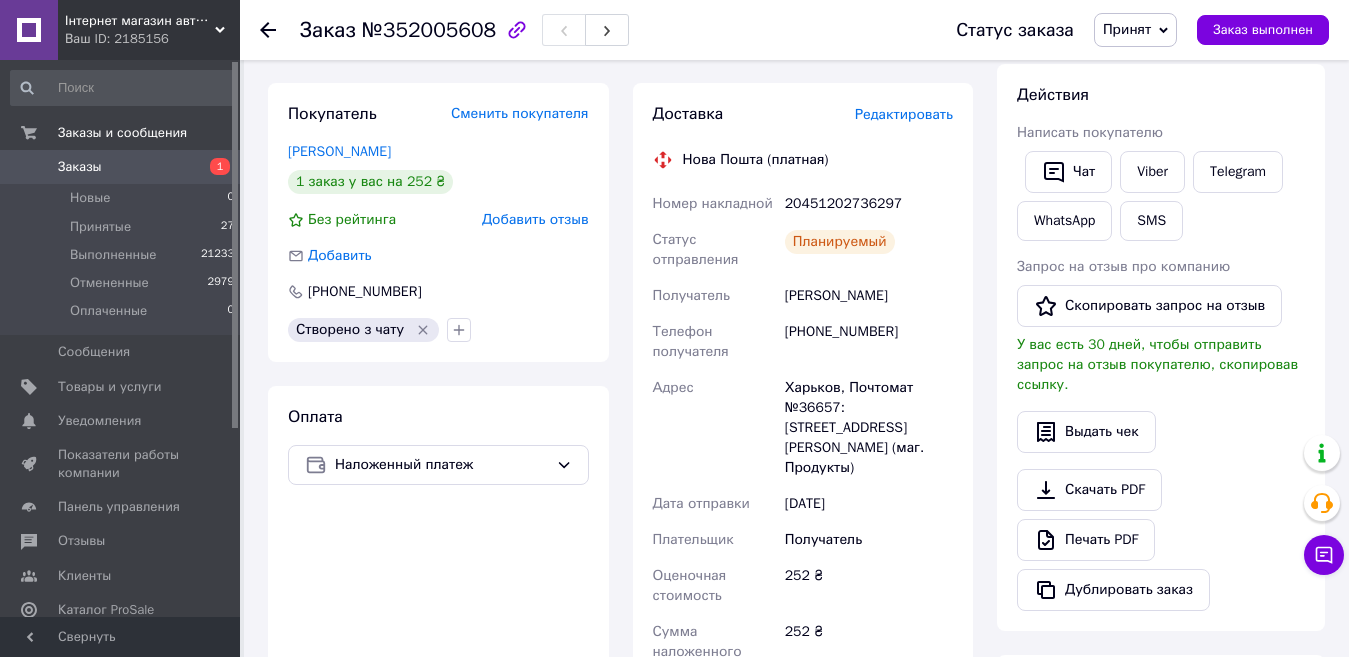 scroll, scrollTop: 300, scrollLeft: 0, axis: vertical 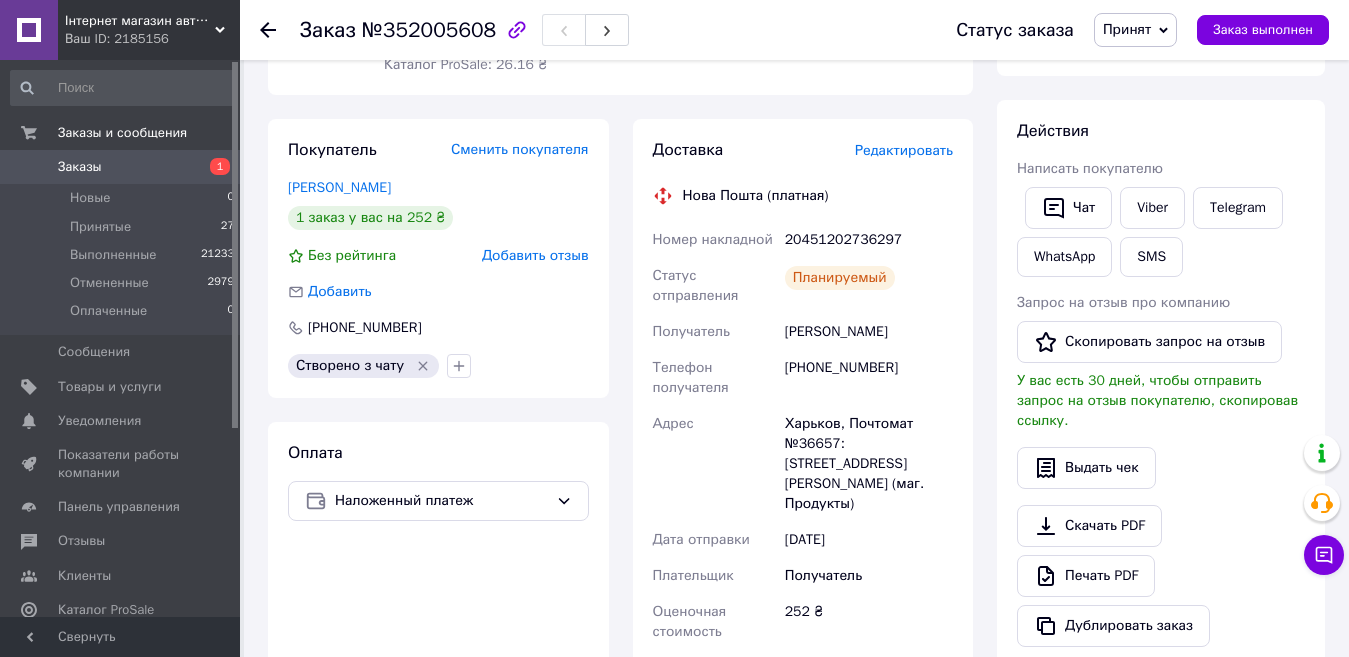 click 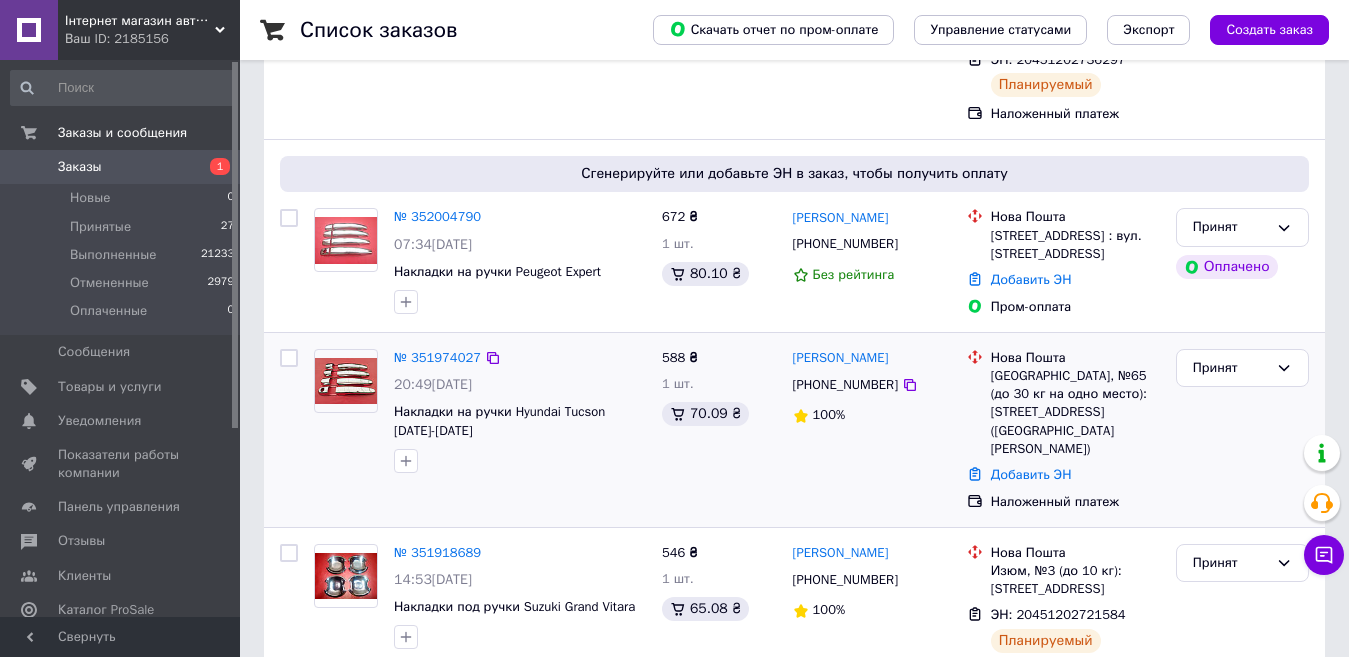 scroll, scrollTop: 300, scrollLeft: 0, axis: vertical 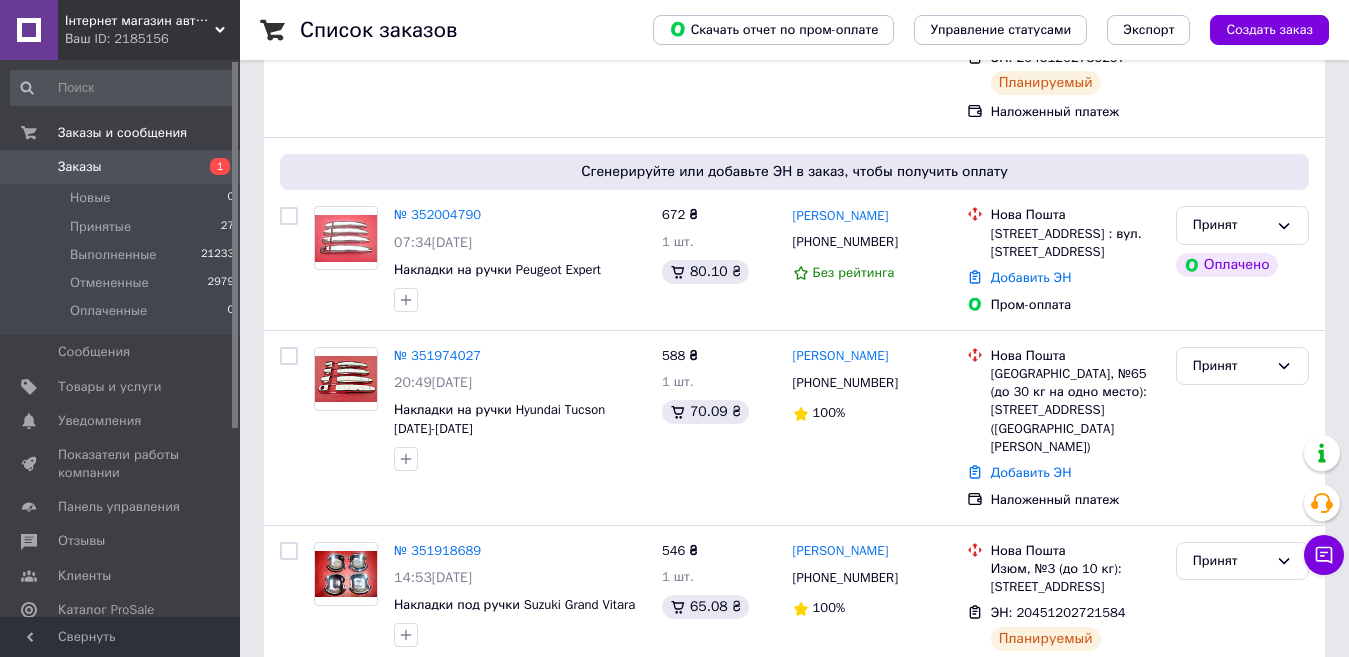 click on "Заказы" at bounding box center (121, 167) 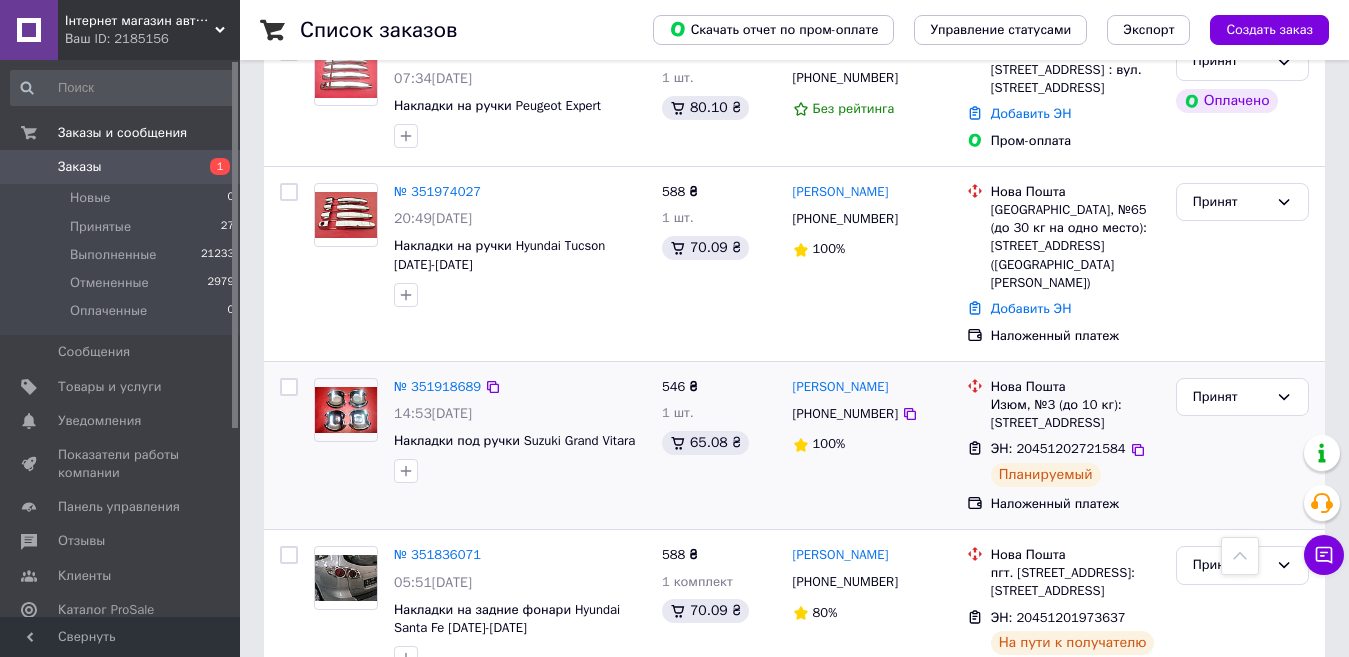 scroll, scrollTop: 500, scrollLeft: 0, axis: vertical 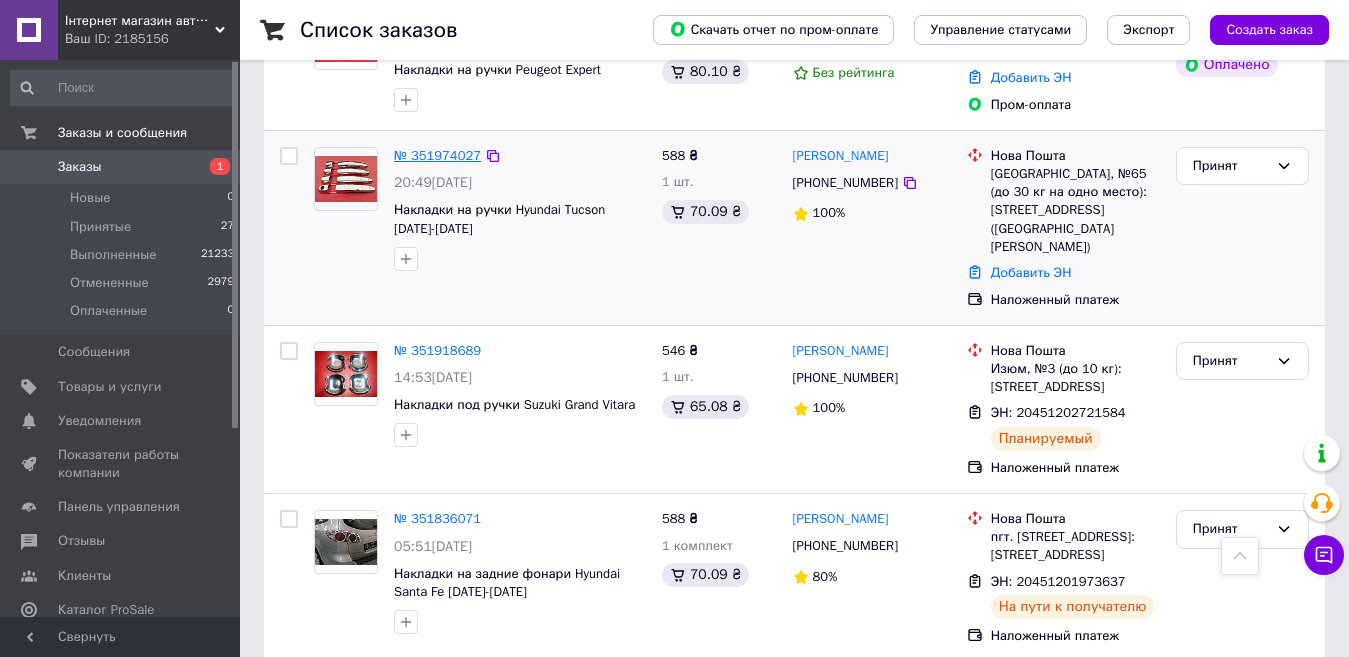 click on "№ 351974027" at bounding box center (437, 155) 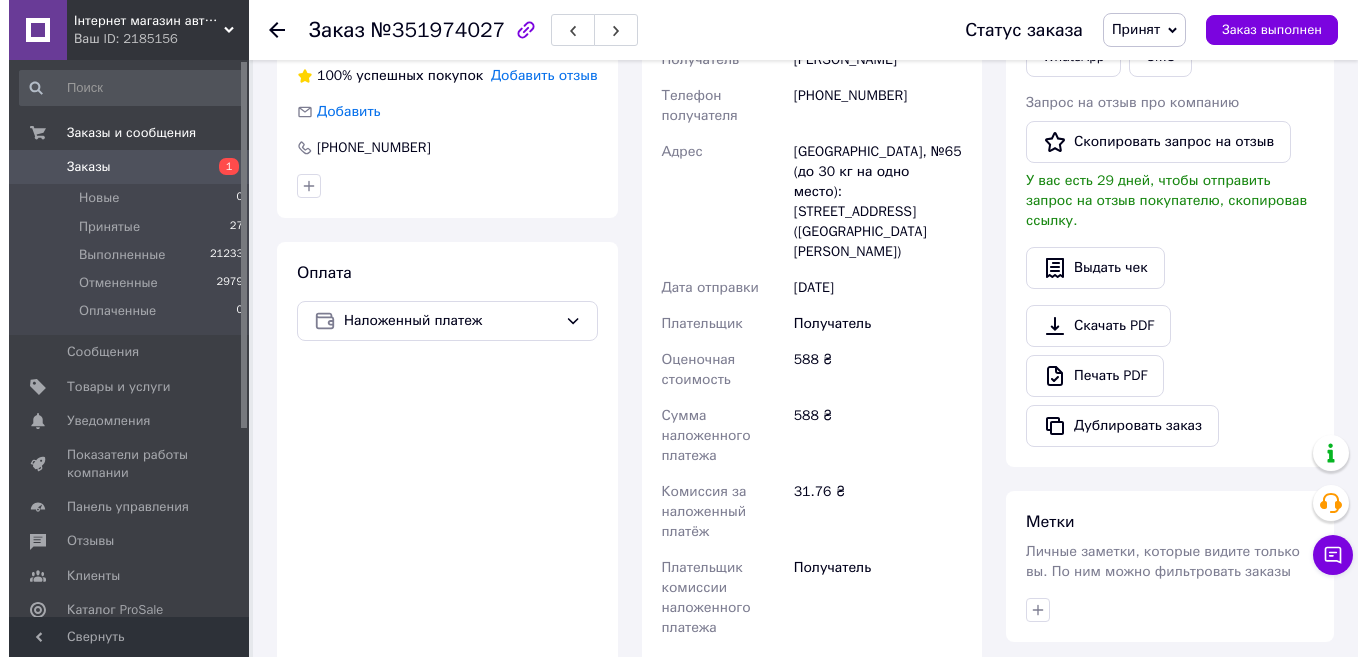 scroll, scrollTop: 300, scrollLeft: 0, axis: vertical 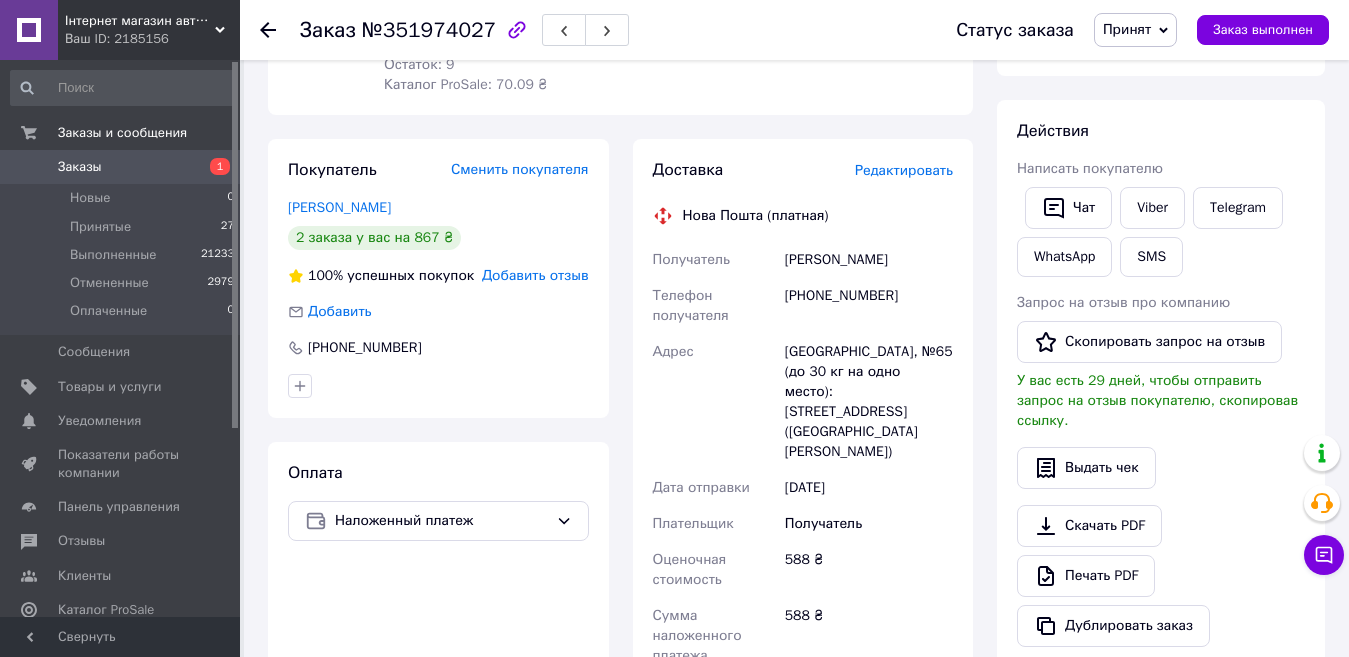 click on "Редактировать" at bounding box center (904, 170) 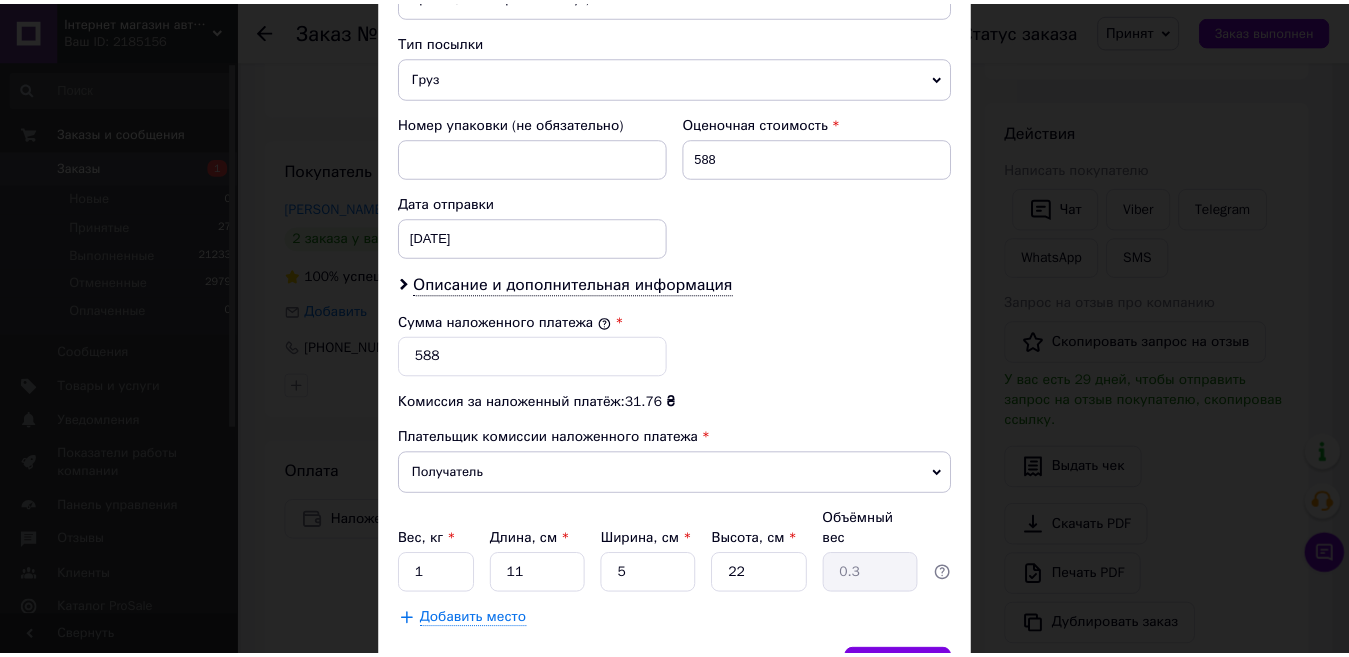 scroll, scrollTop: 891, scrollLeft: 0, axis: vertical 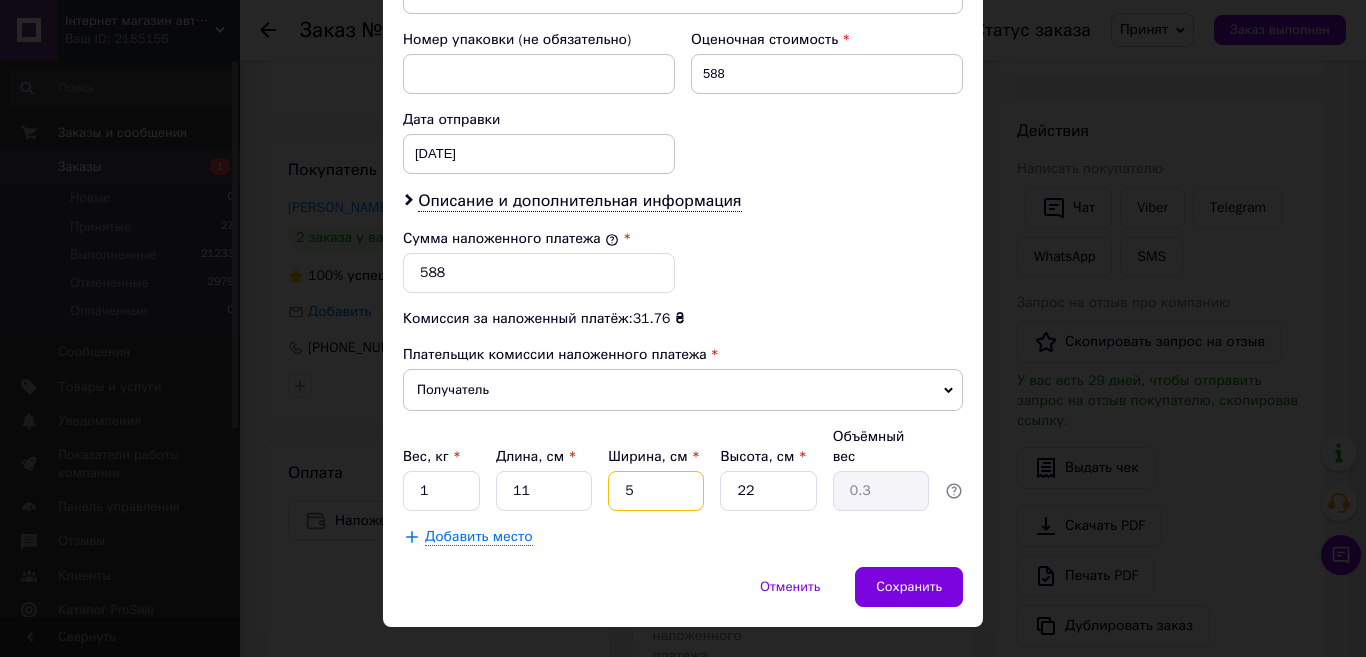 click on "5" at bounding box center (656, 491) 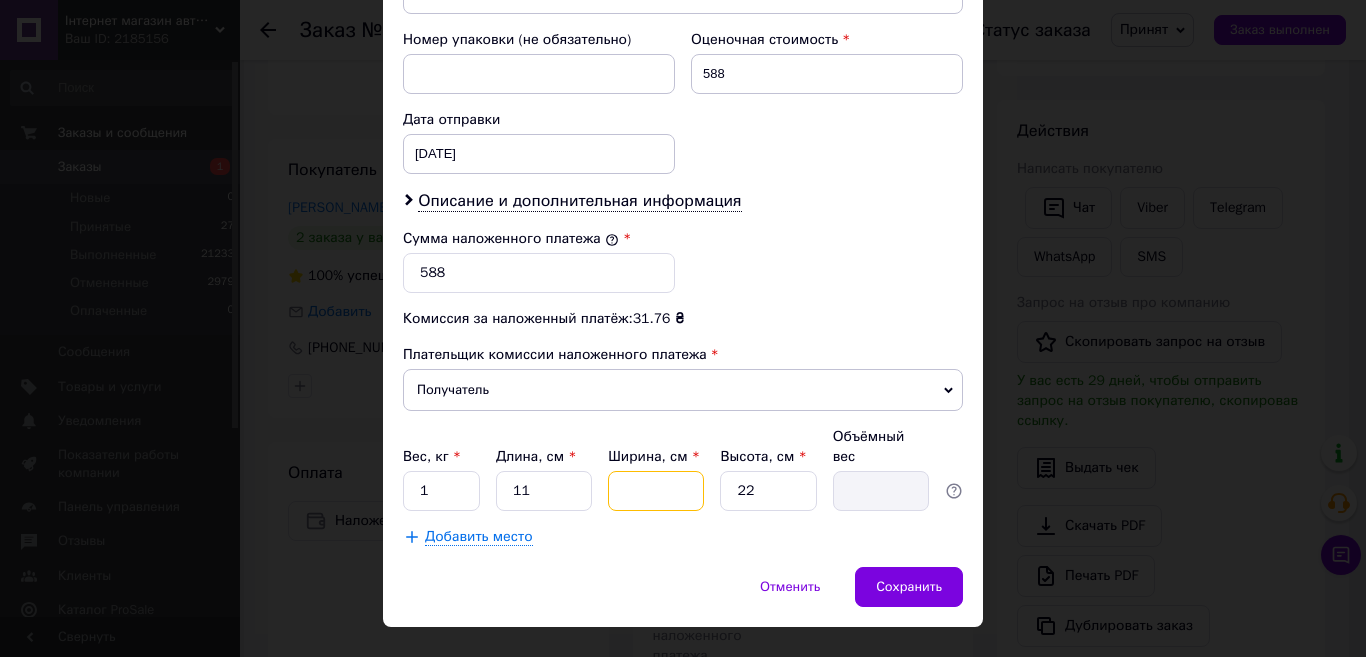 type on "1" 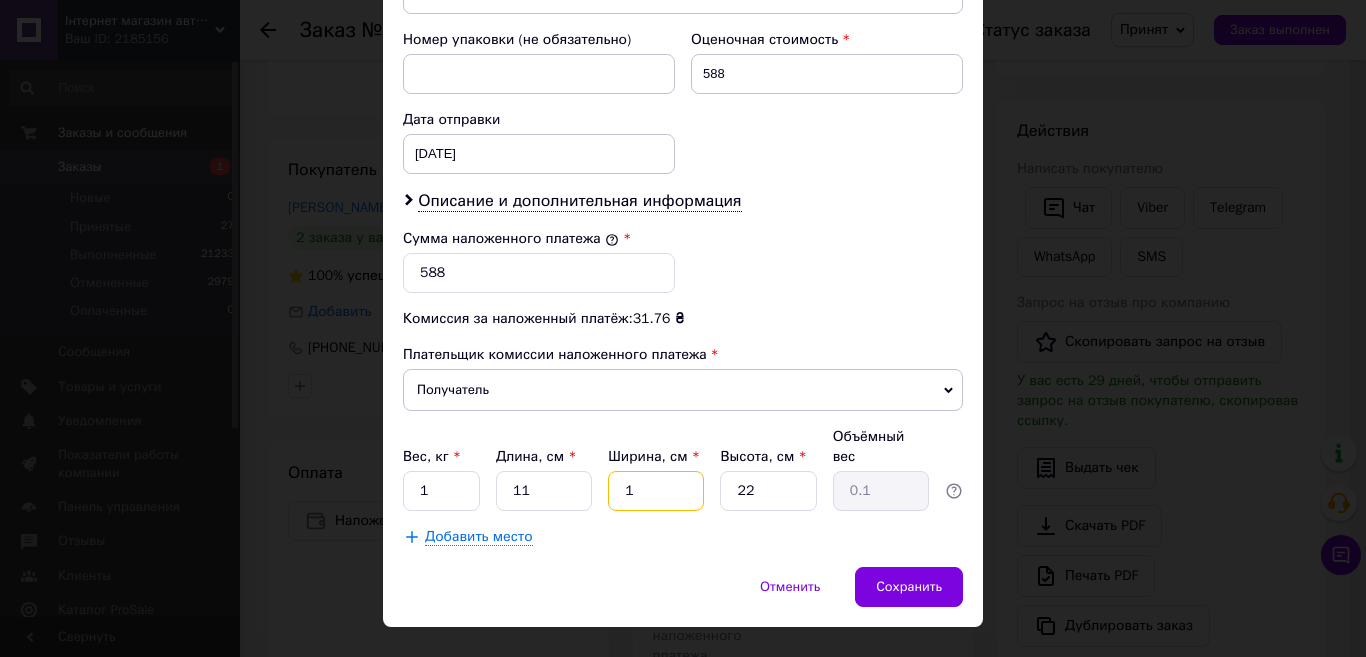type on "12" 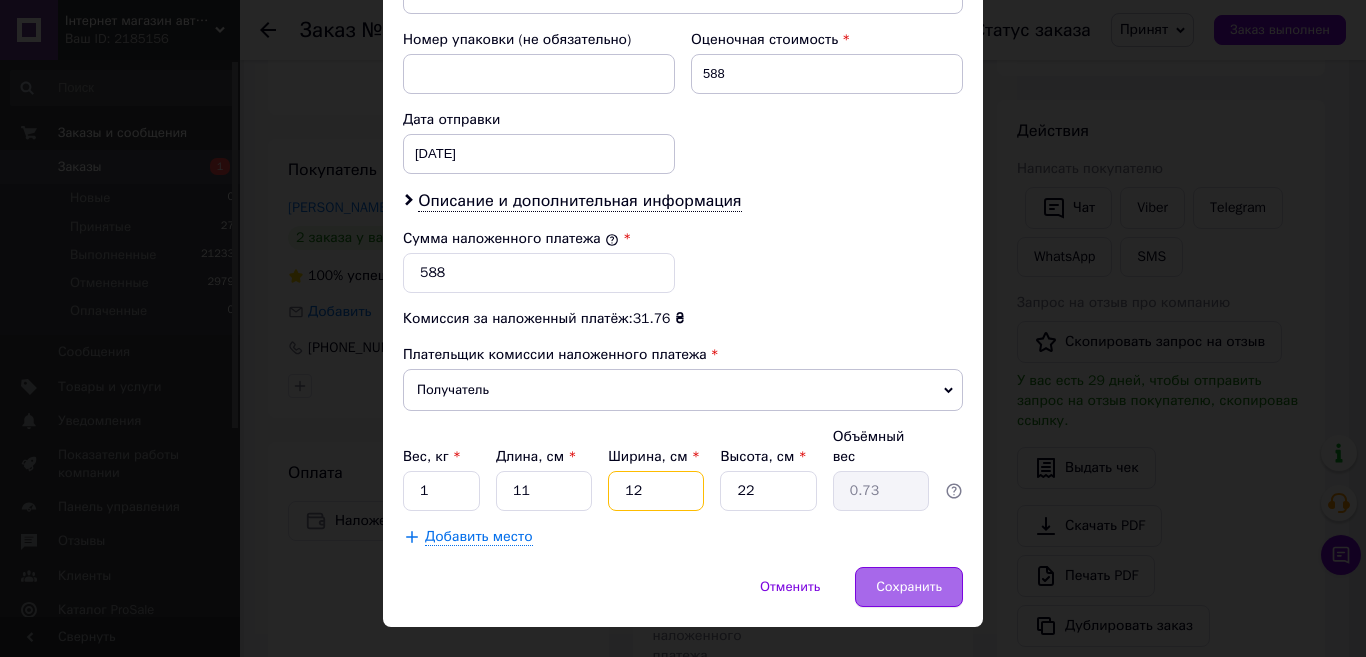 type on "12" 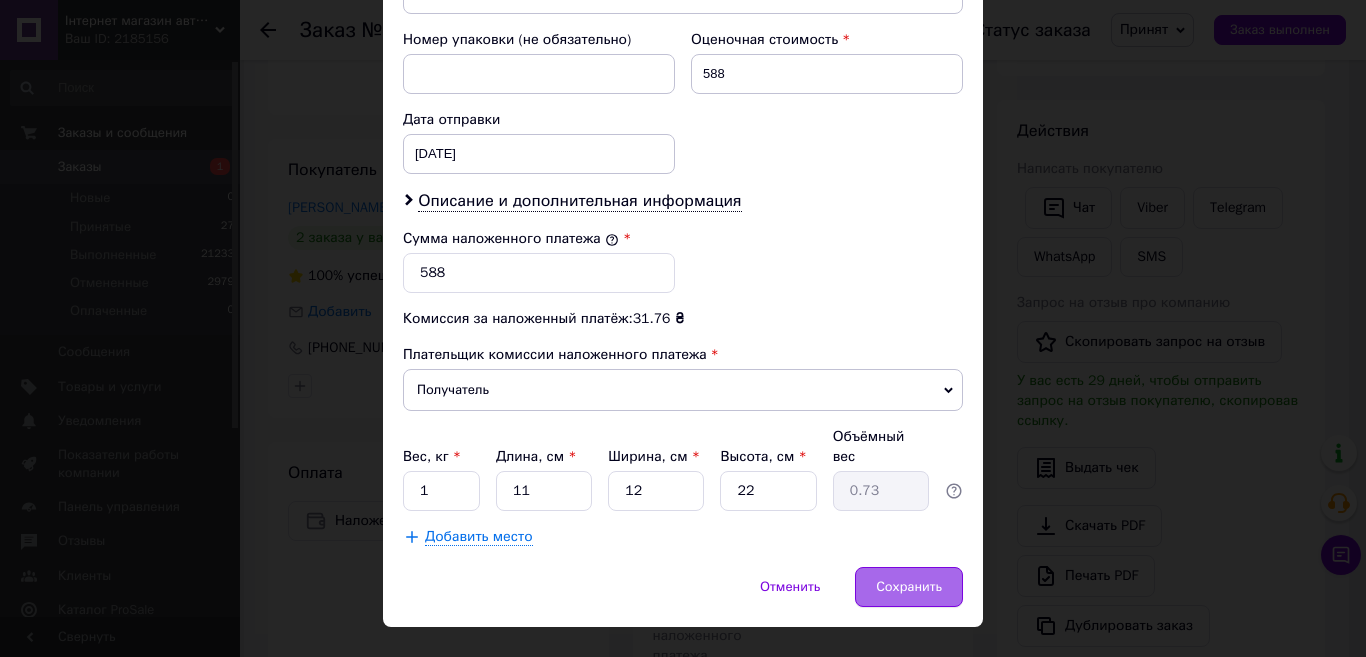 click on "Сохранить" at bounding box center [909, 587] 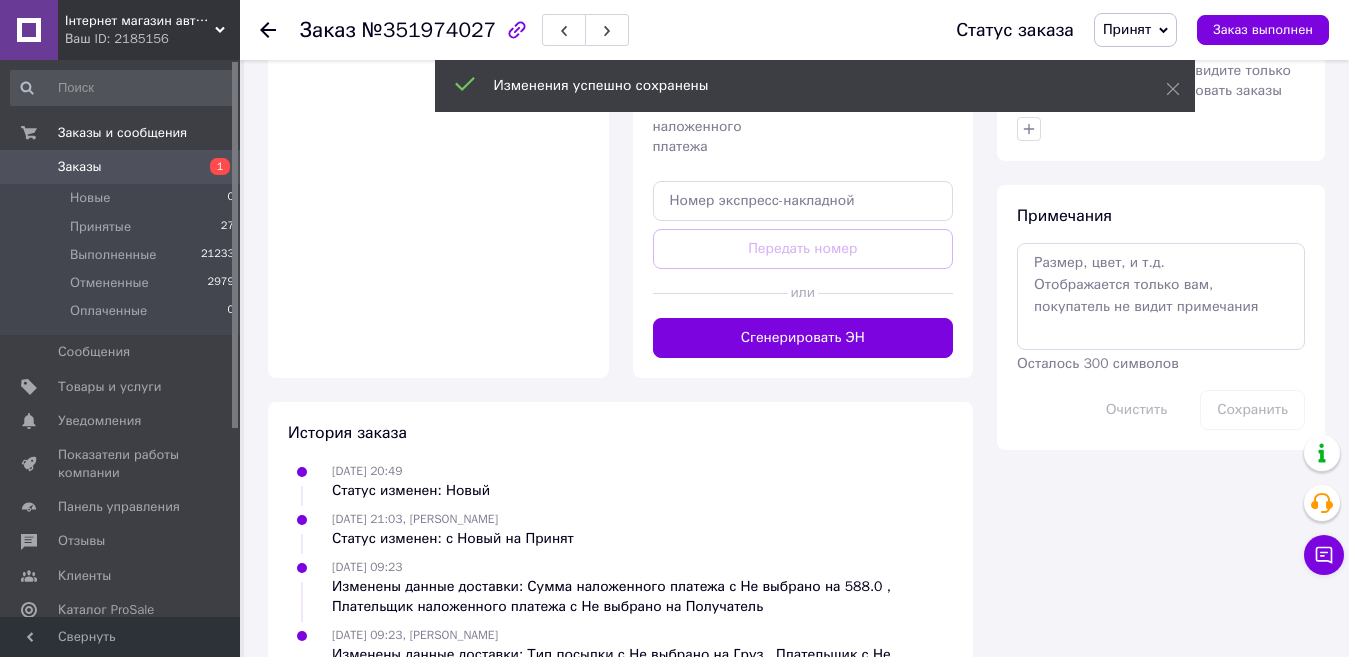 scroll, scrollTop: 1000, scrollLeft: 0, axis: vertical 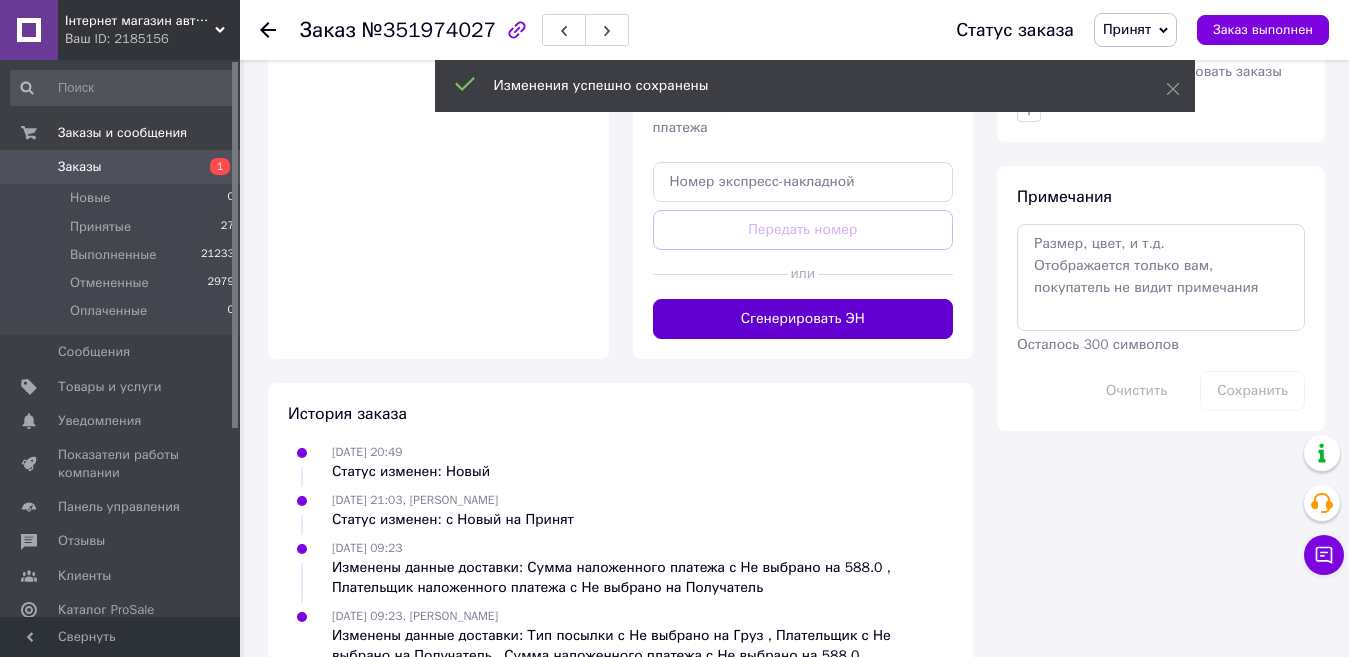 click on "Сгенерировать ЭН" at bounding box center (803, 319) 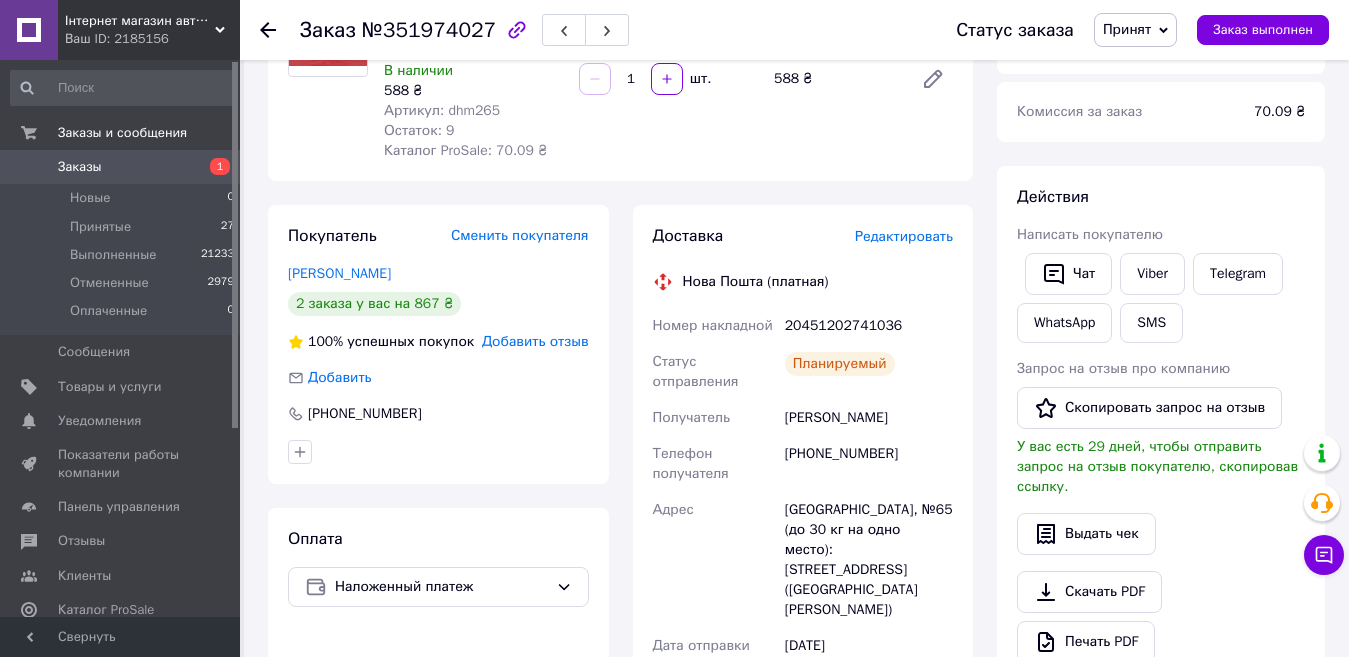 scroll, scrollTop: 200, scrollLeft: 0, axis: vertical 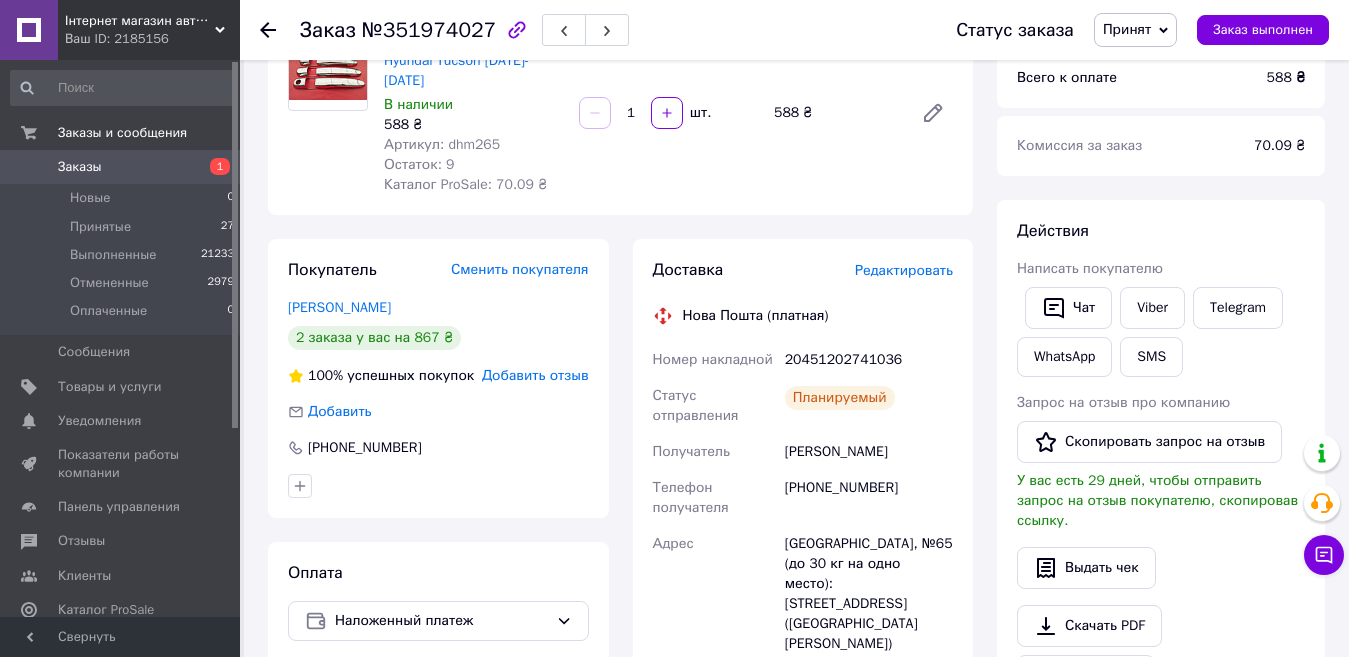 click 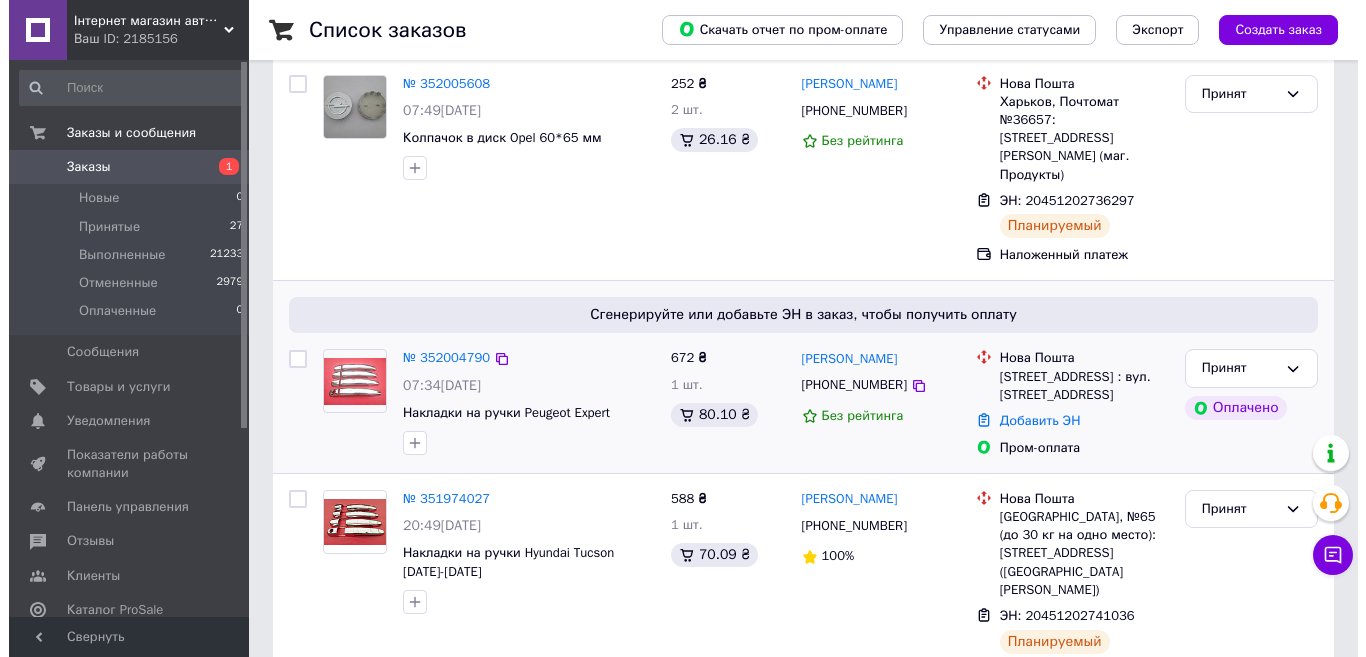 scroll, scrollTop: 200, scrollLeft: 0, axis: vertical 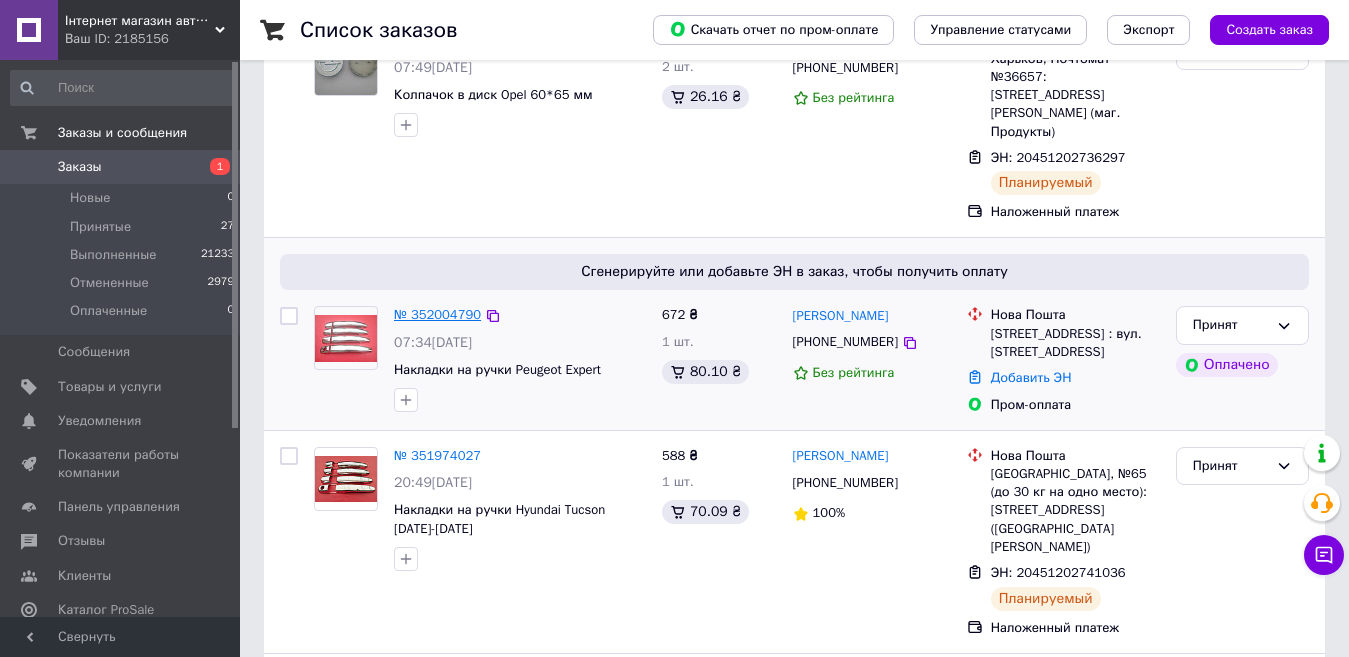 click on "№ 352004790" at bounding box center (437, 314) 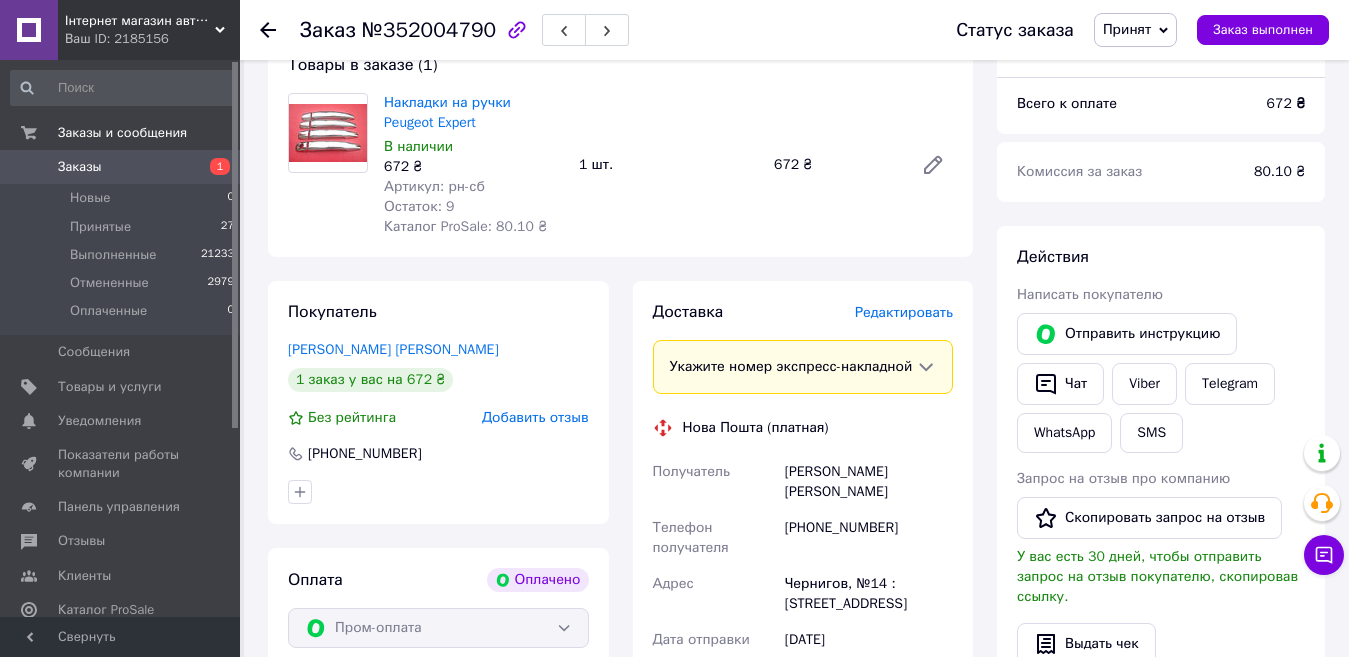 click on "Редактировать" at bounding box center [904, 312] 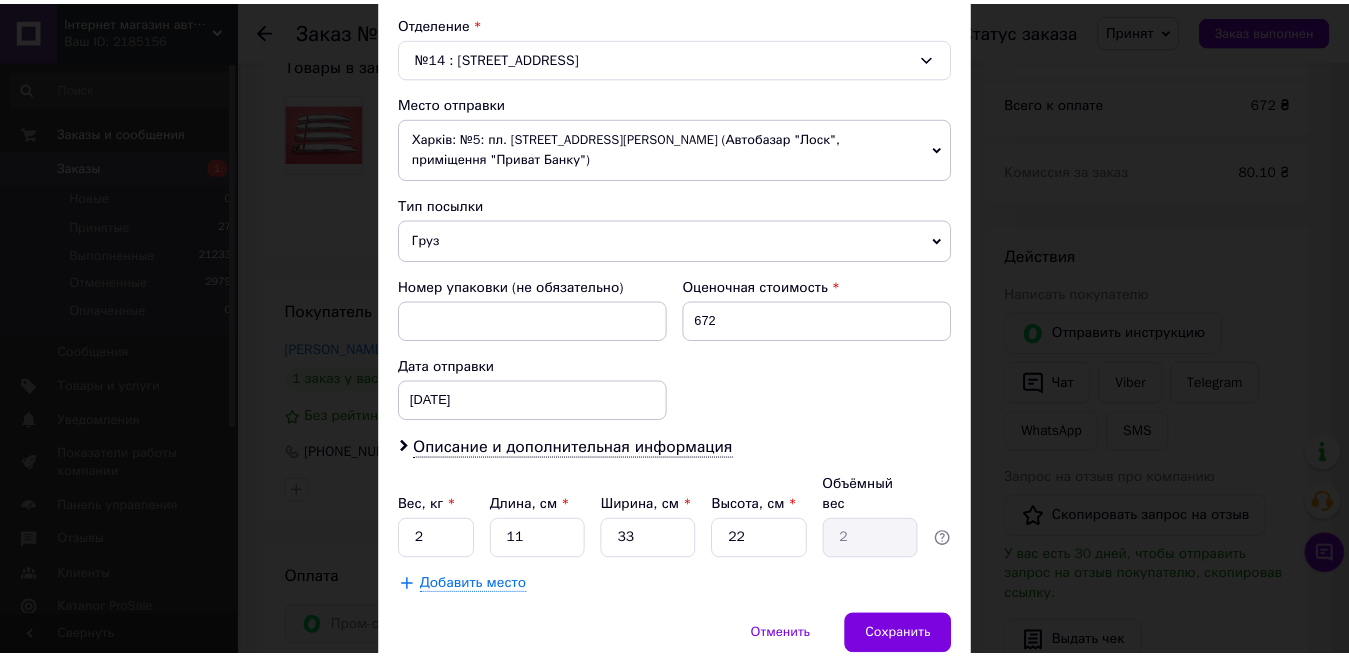 scroll, scrollTop: 671, scrollLeft: 0, axis: vertical 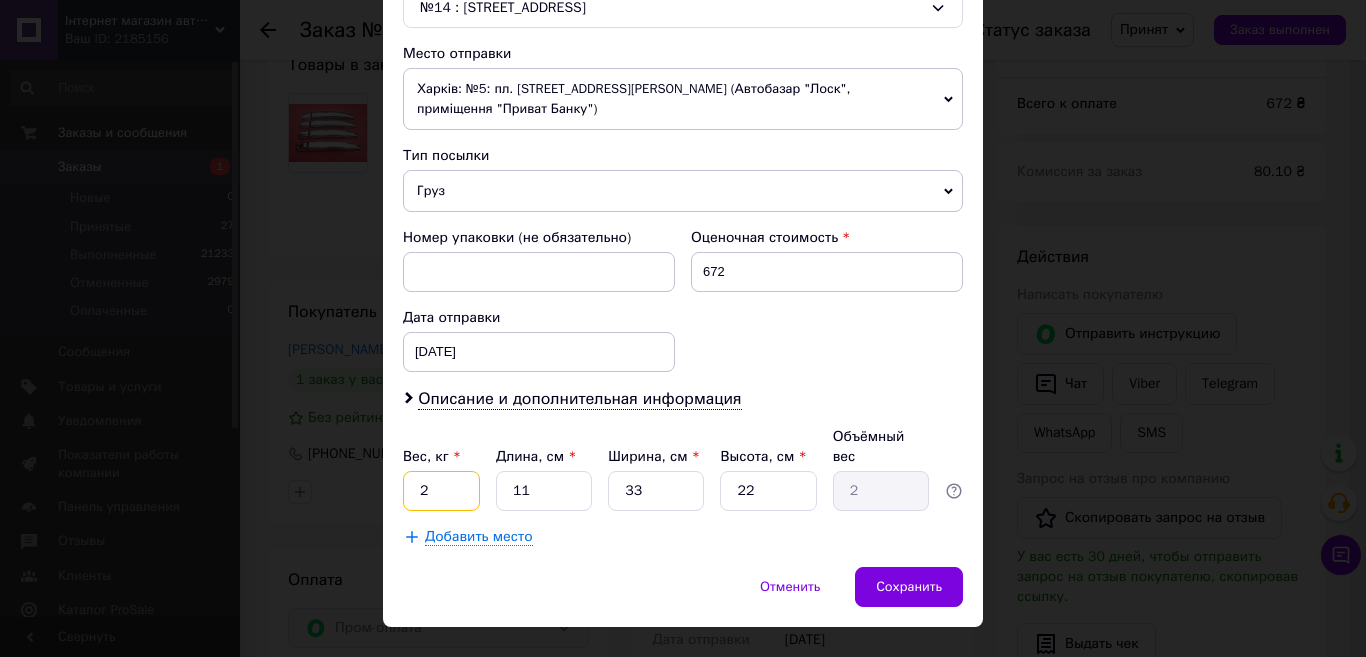 click on "2" at bounding box center [441, 491] 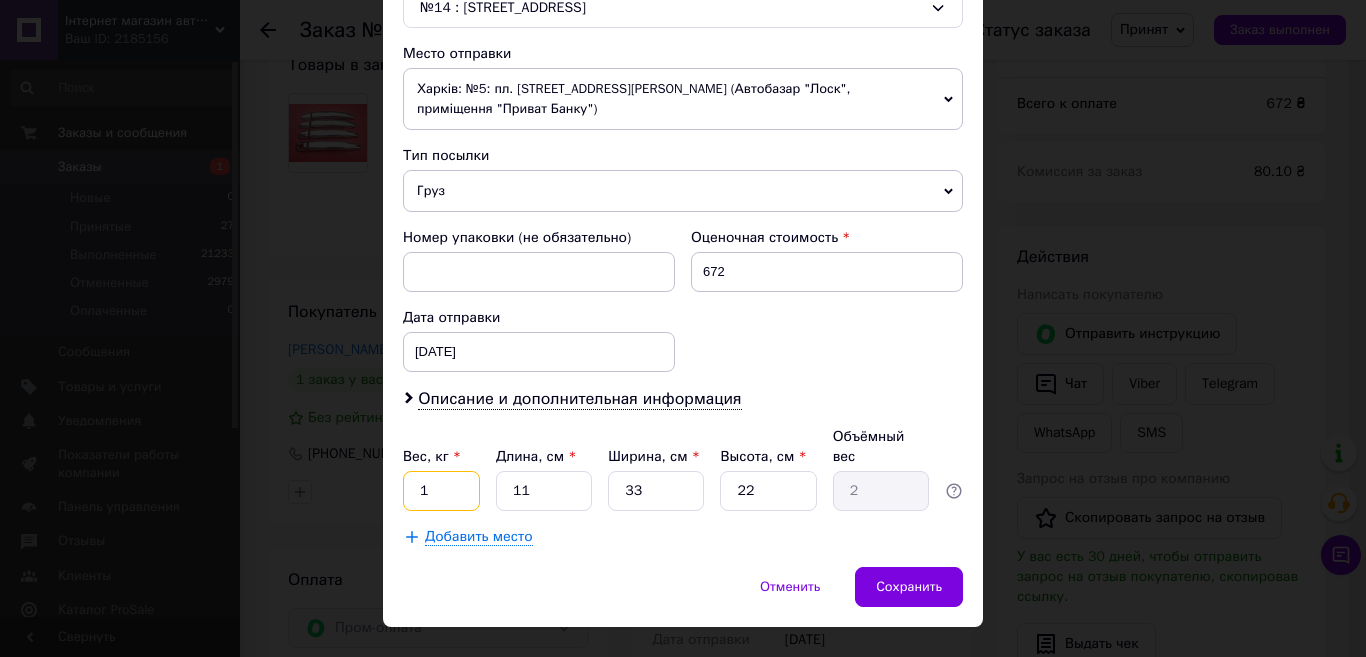 type on "1" 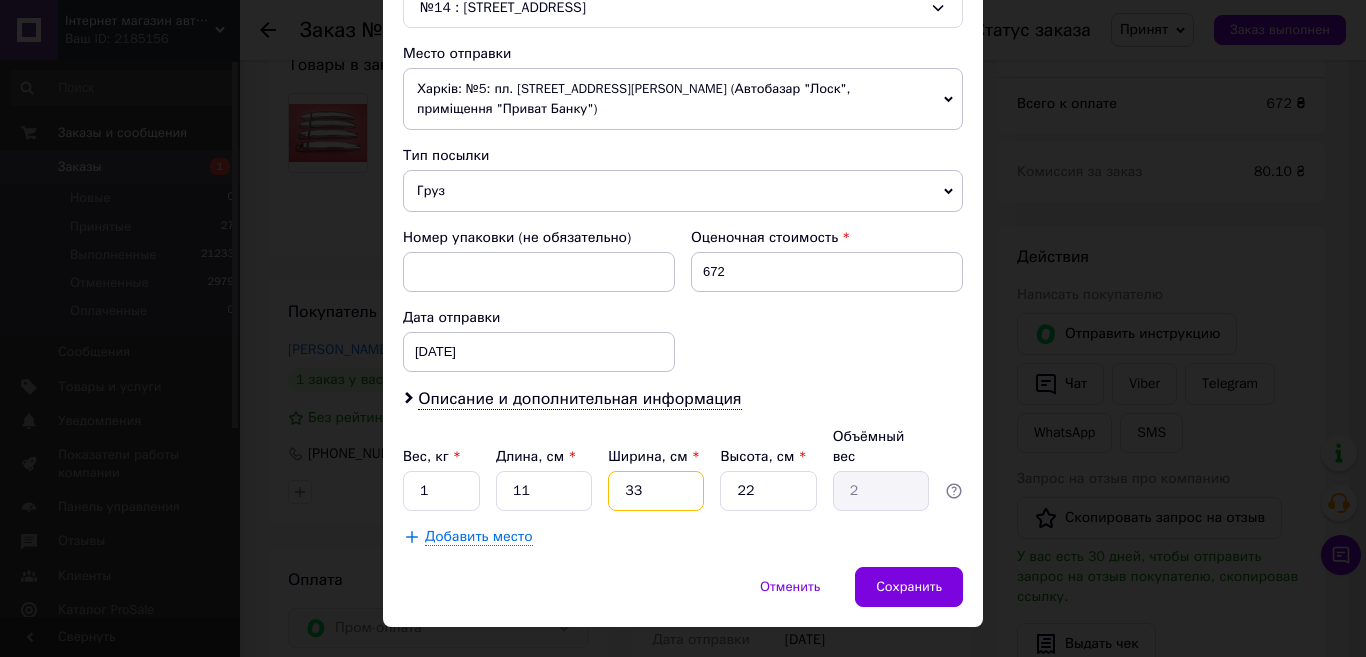 click on "33" at bounding box center [656, 491] 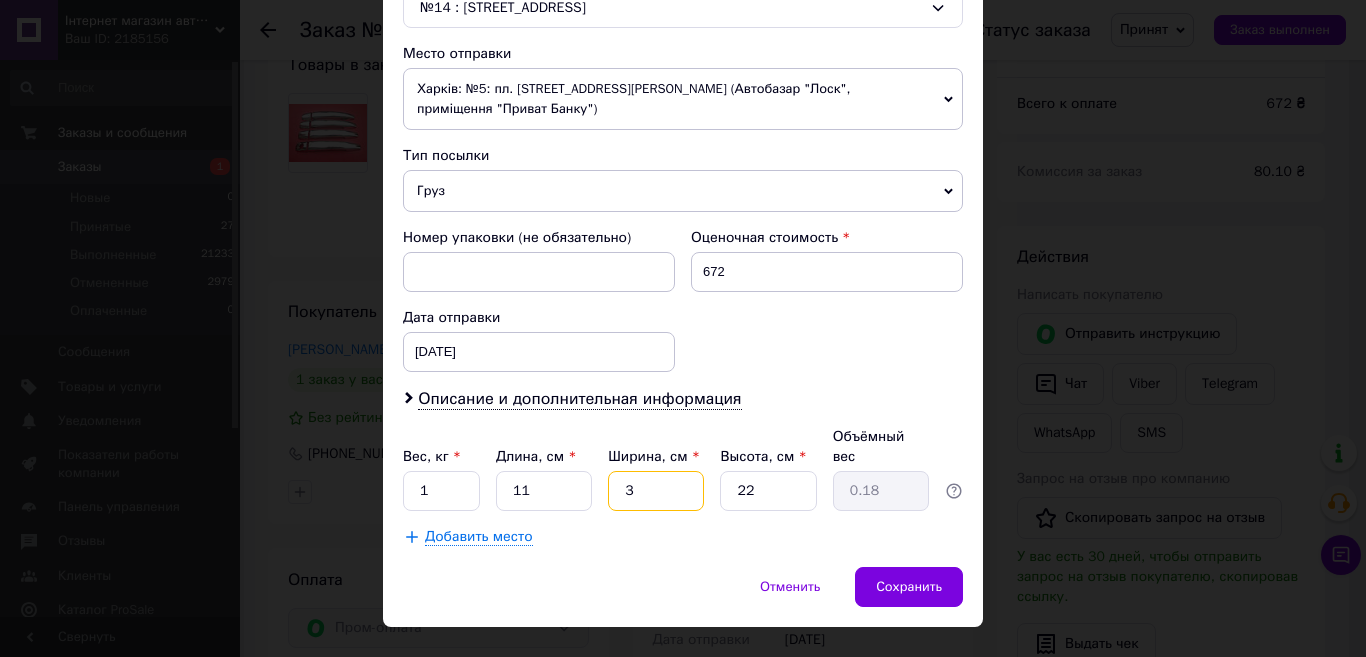 type 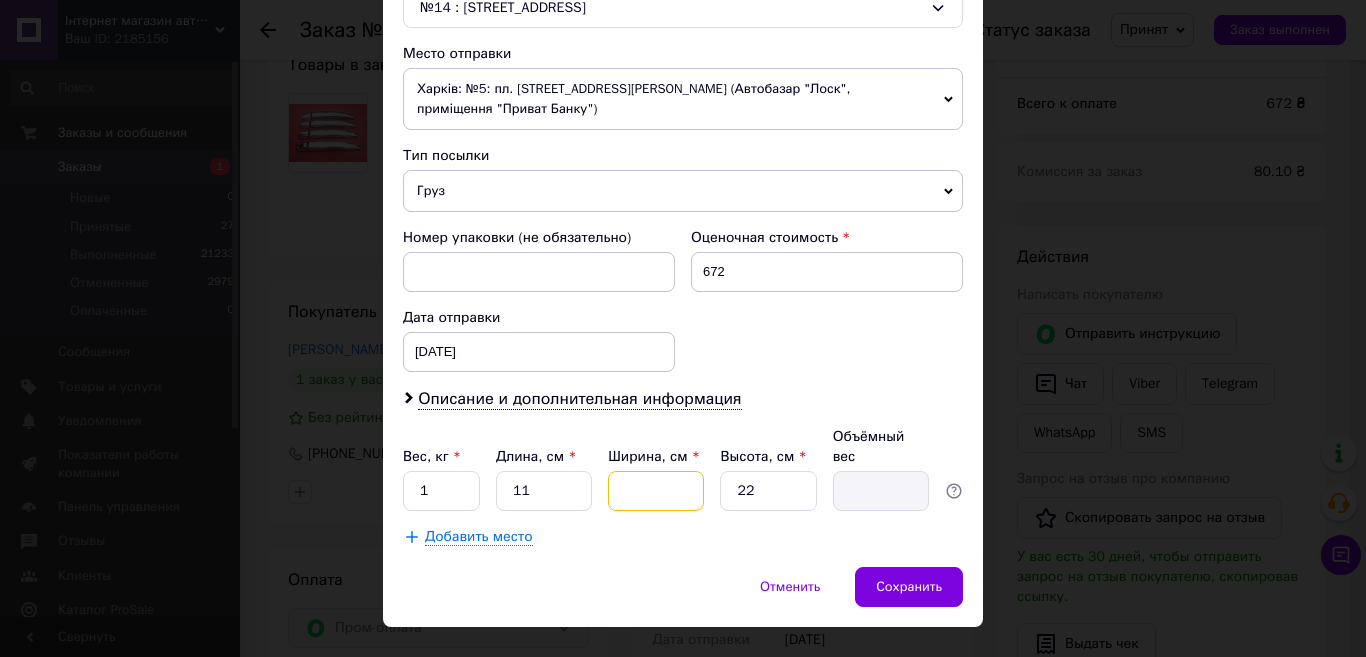 type on "1" 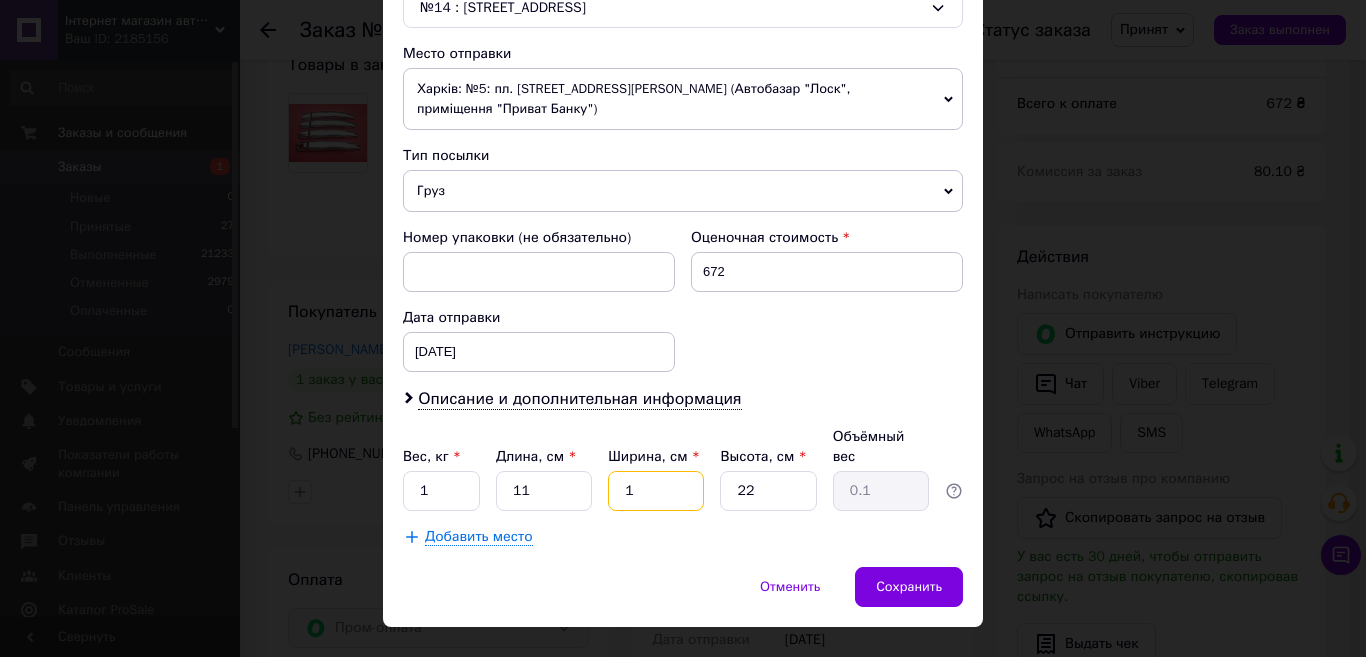 type on "11" 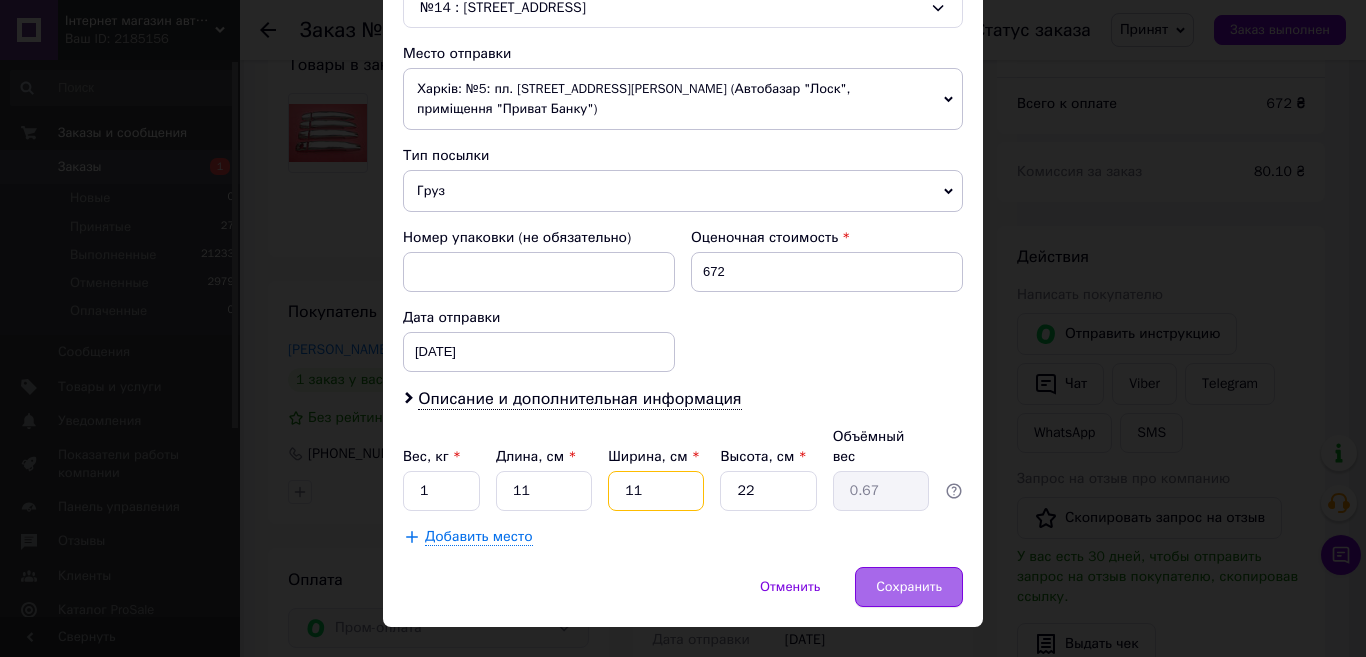 type on "11" 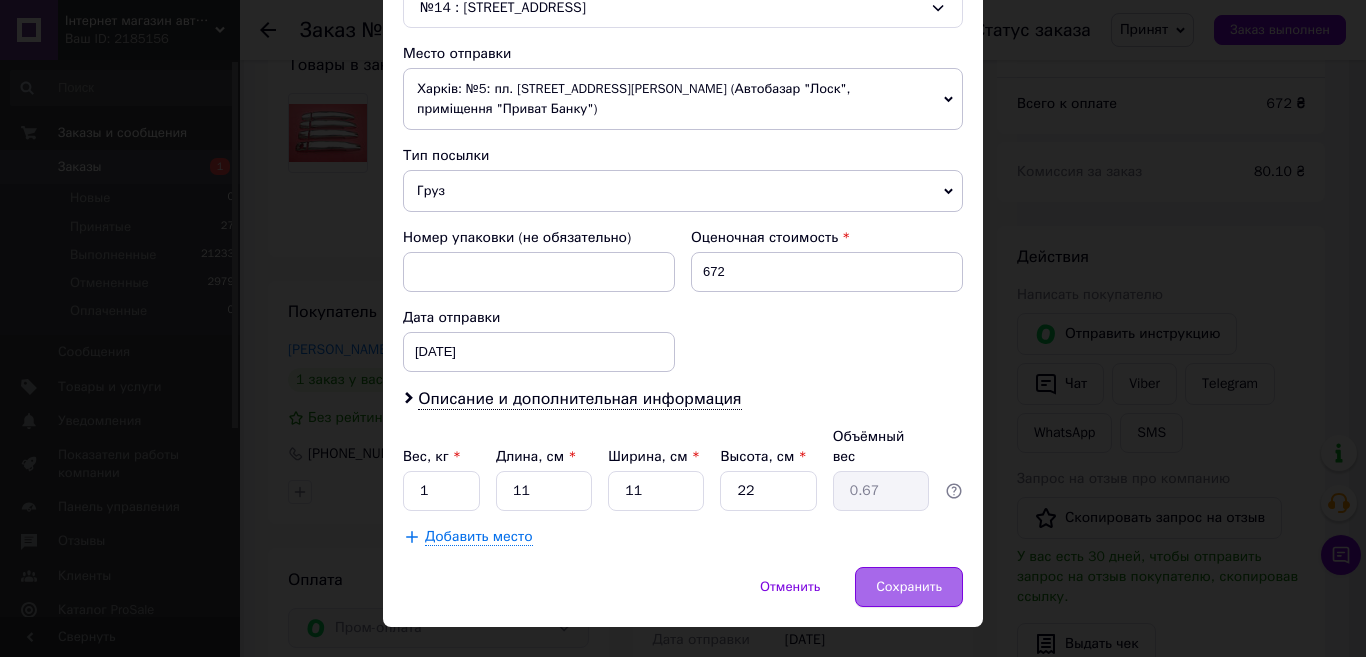 click on "Сохранить" at bounding box center [909, 587] 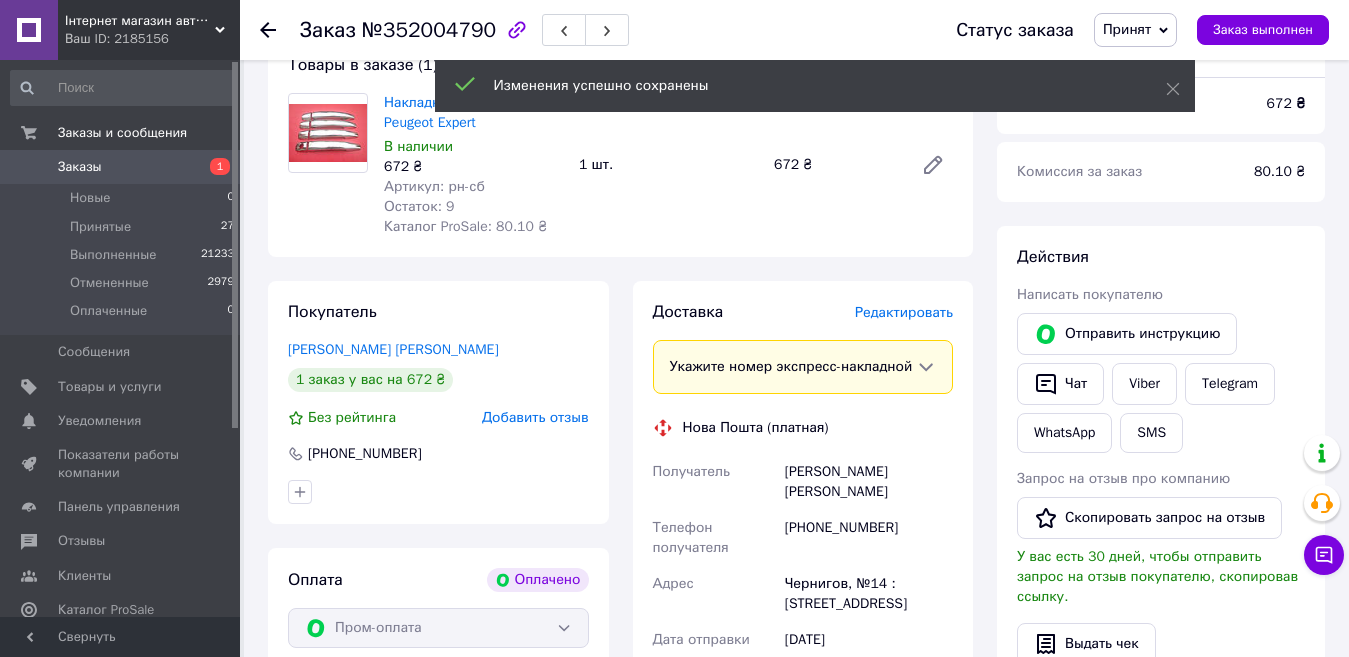 scroll, scrollTop: 600, scrollLeft: 0, axis: vertical 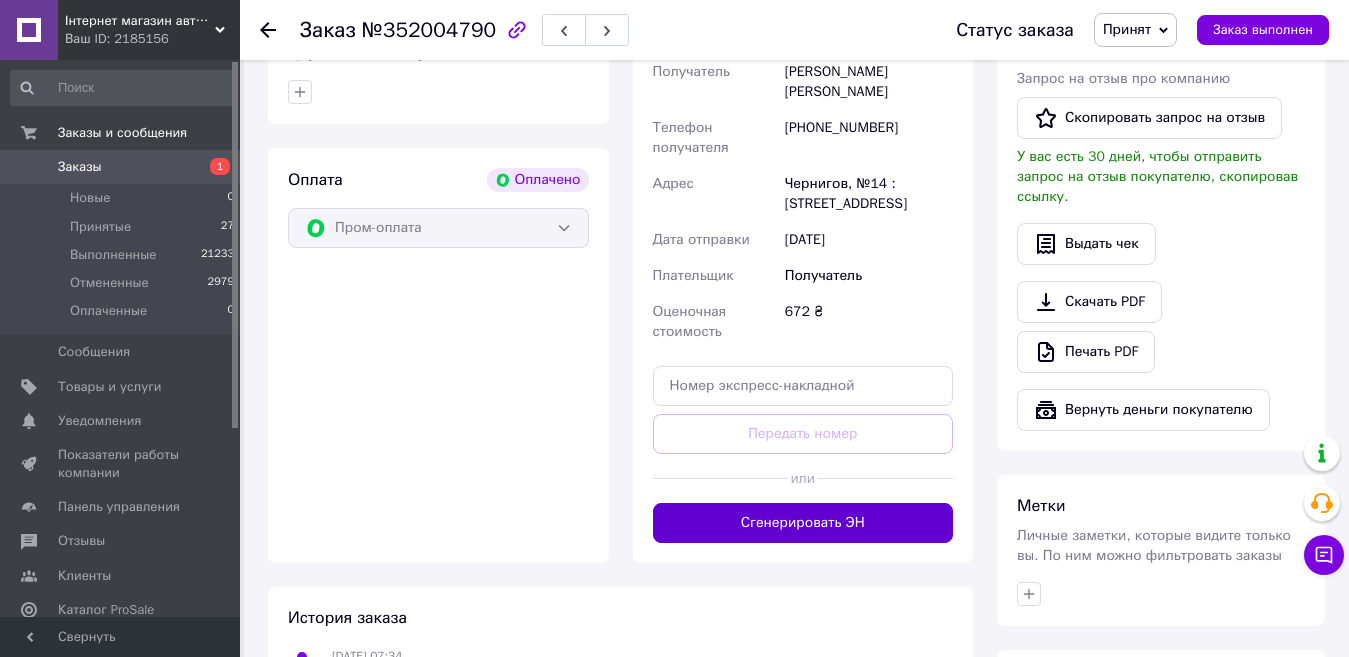 click on "Сгенерировать ЭН" at bounding box center (803, 523) 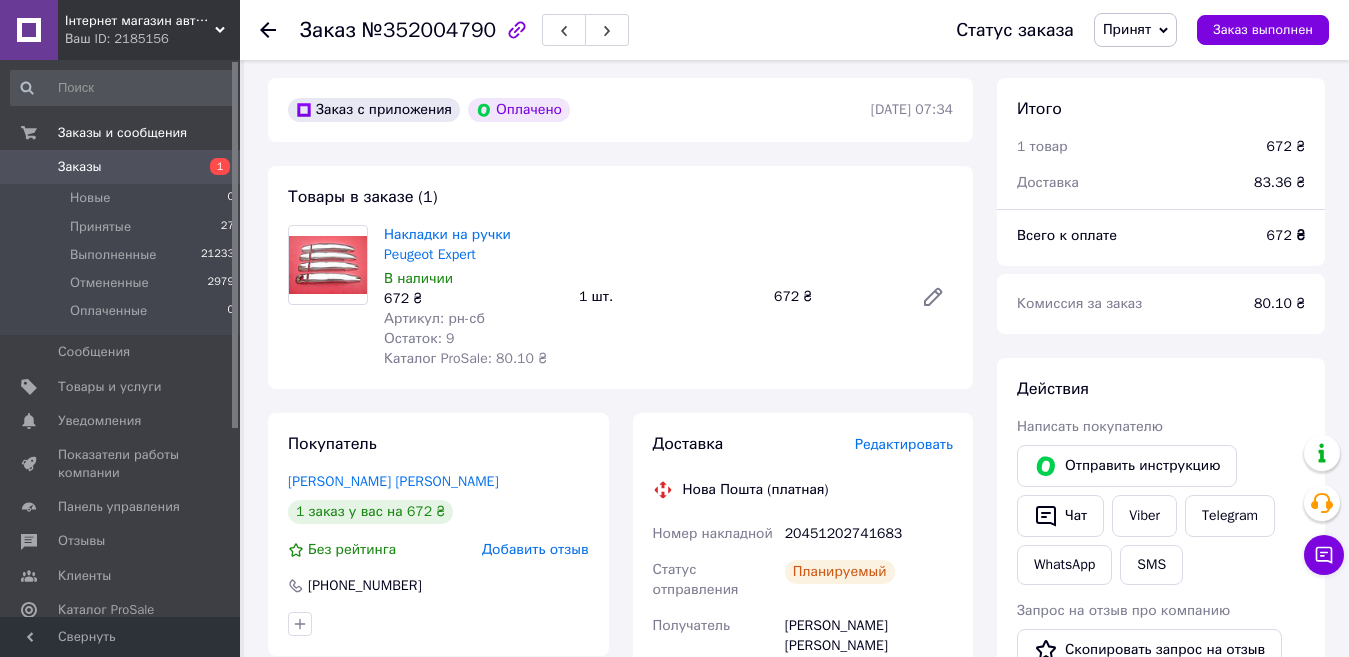 scroll, scrollTop: 200, scrollLeft: 0, axis: vertical 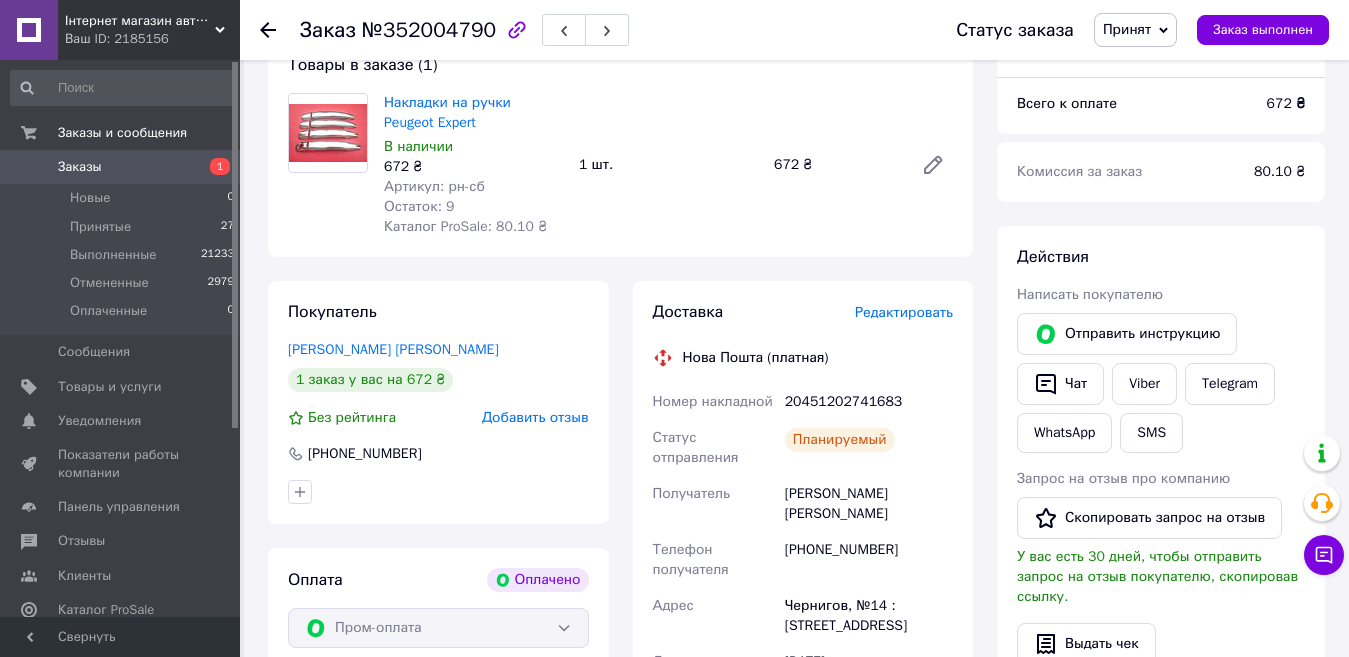 click 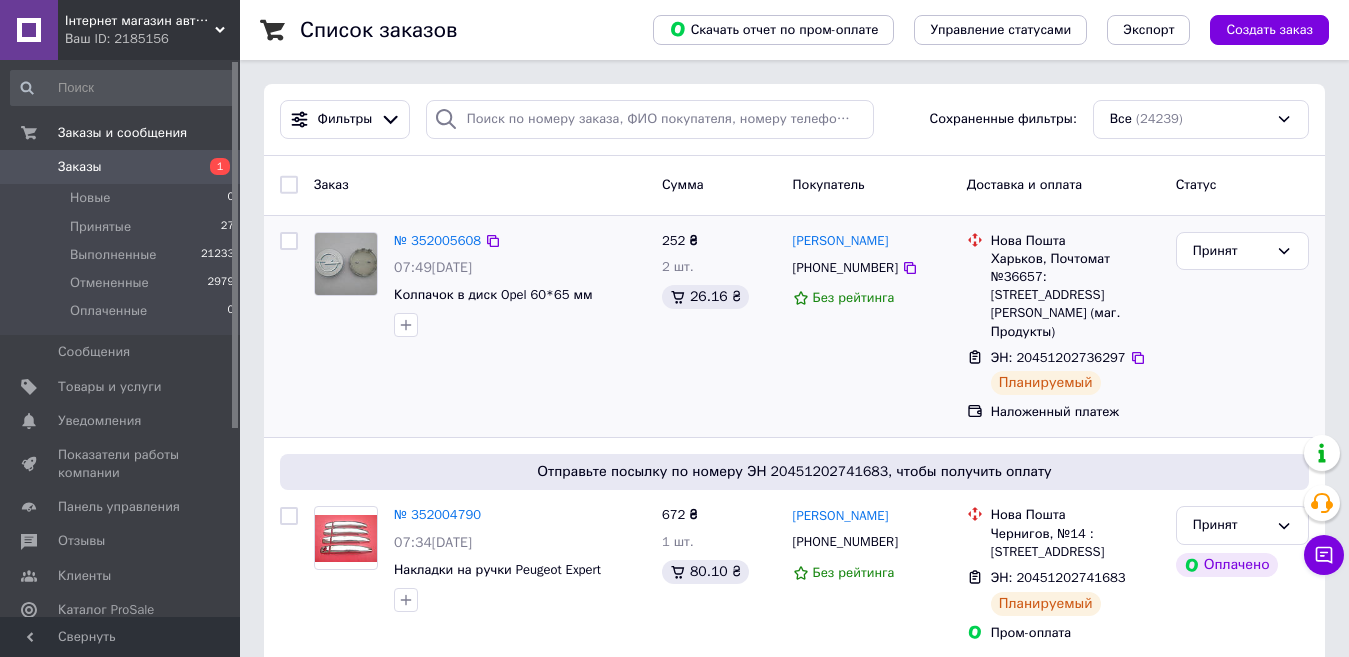 scroll, scrollTop: 200, scrollLeft: 0, axis: vertical 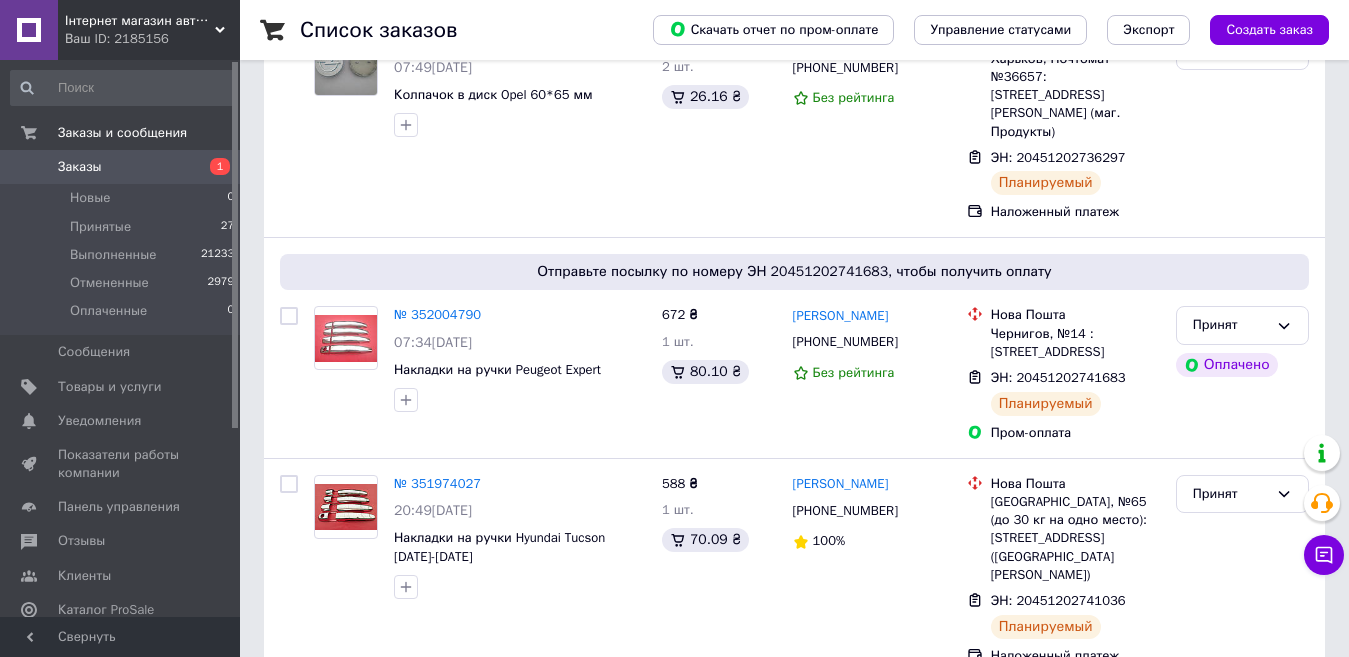 click on "Заказы" at bounding box center [121, 167] 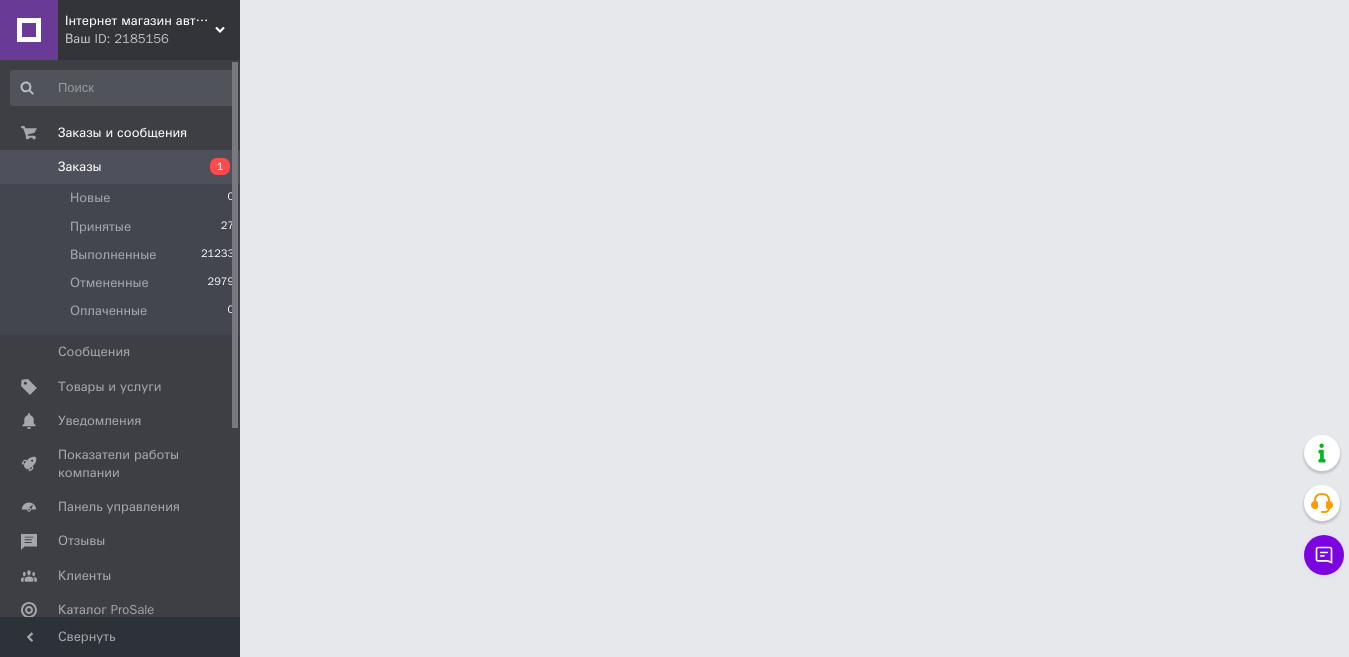 scroll, scrollTop: 0, scrollLeft: 0, axis: both 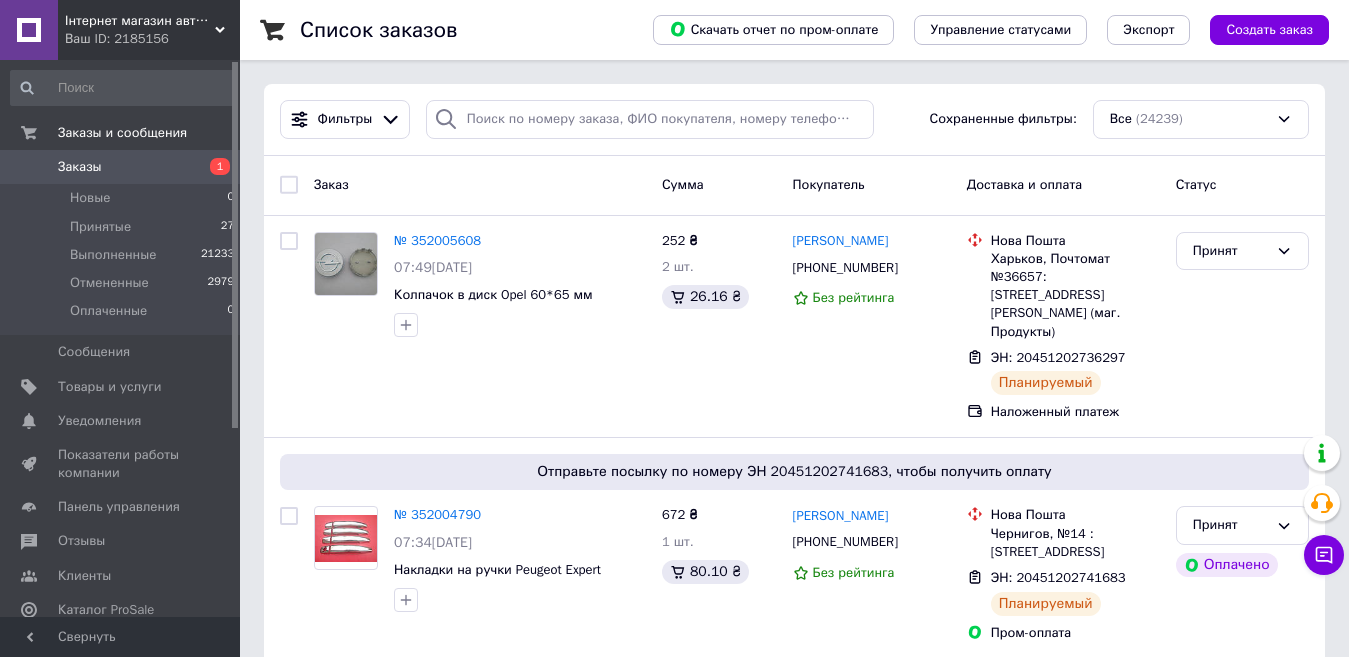 click on "Заказы" at bounding box center [121, 167] 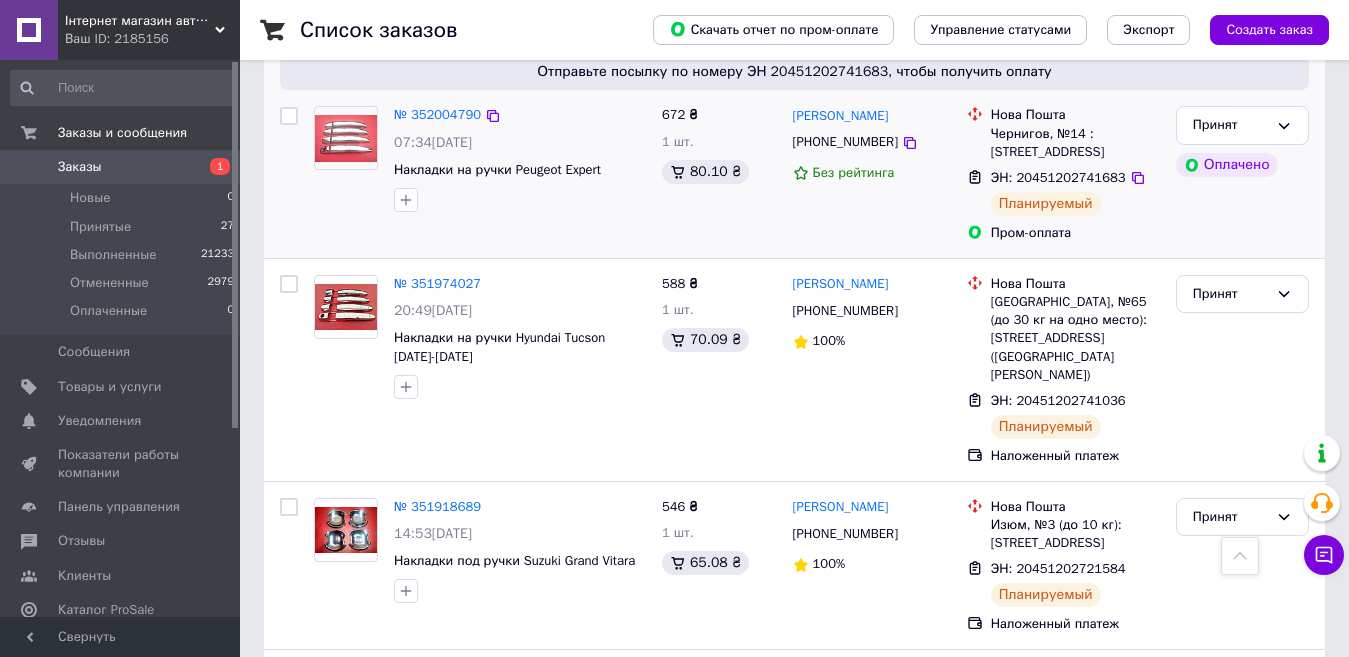 scroll, scrollTop: 700, scrollLeft: 0, axis: vertical 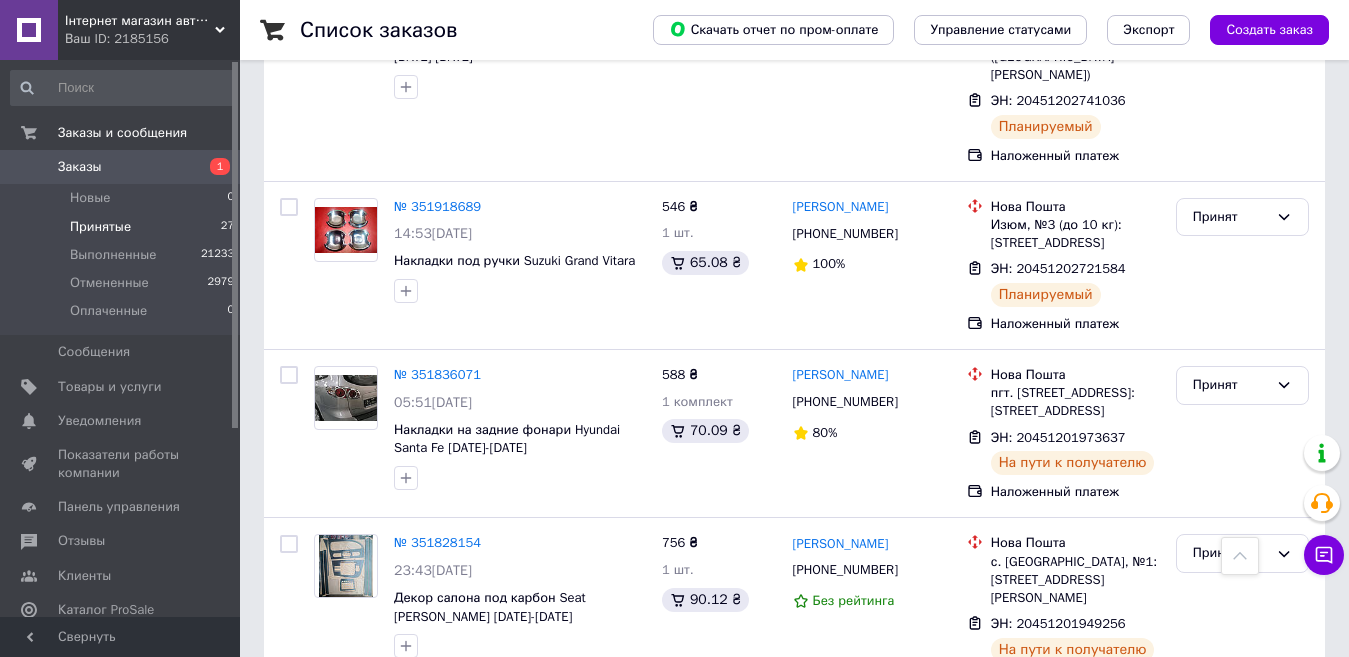 click on "Принятые 27" at bounding box center [123, 227] 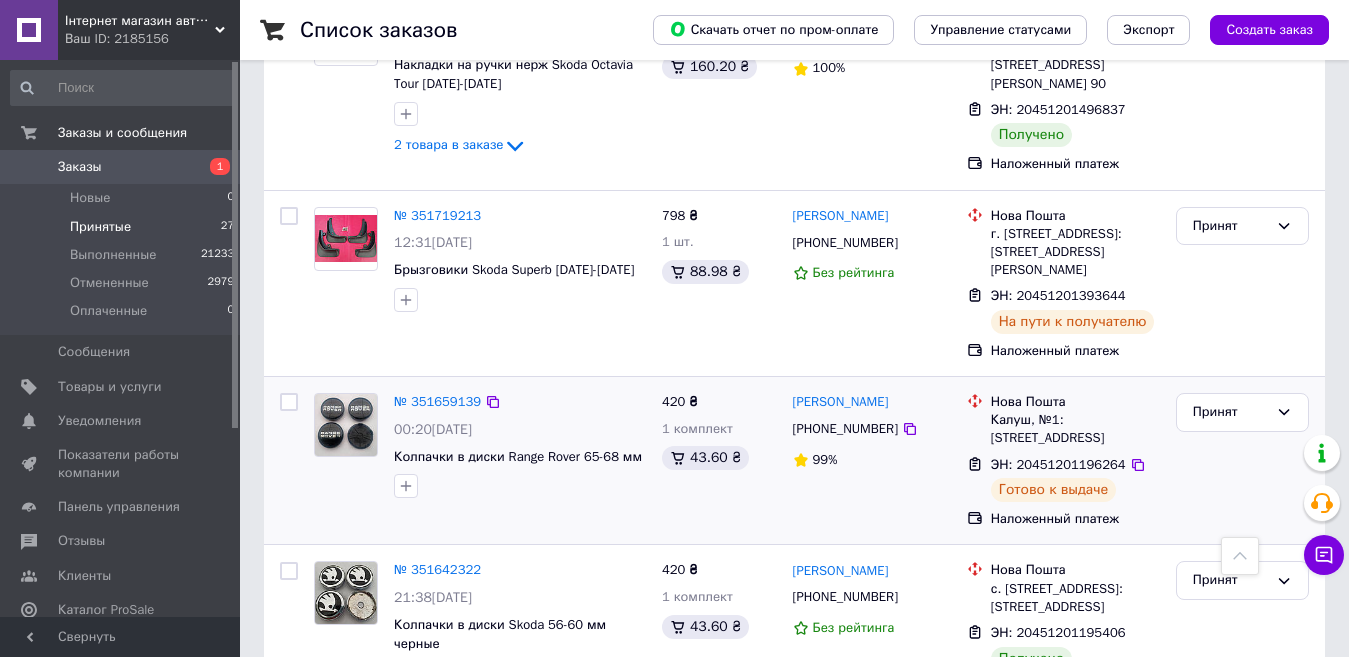 scroll, scrollTop: 2000, scrollLeft: 0, axis: vertical 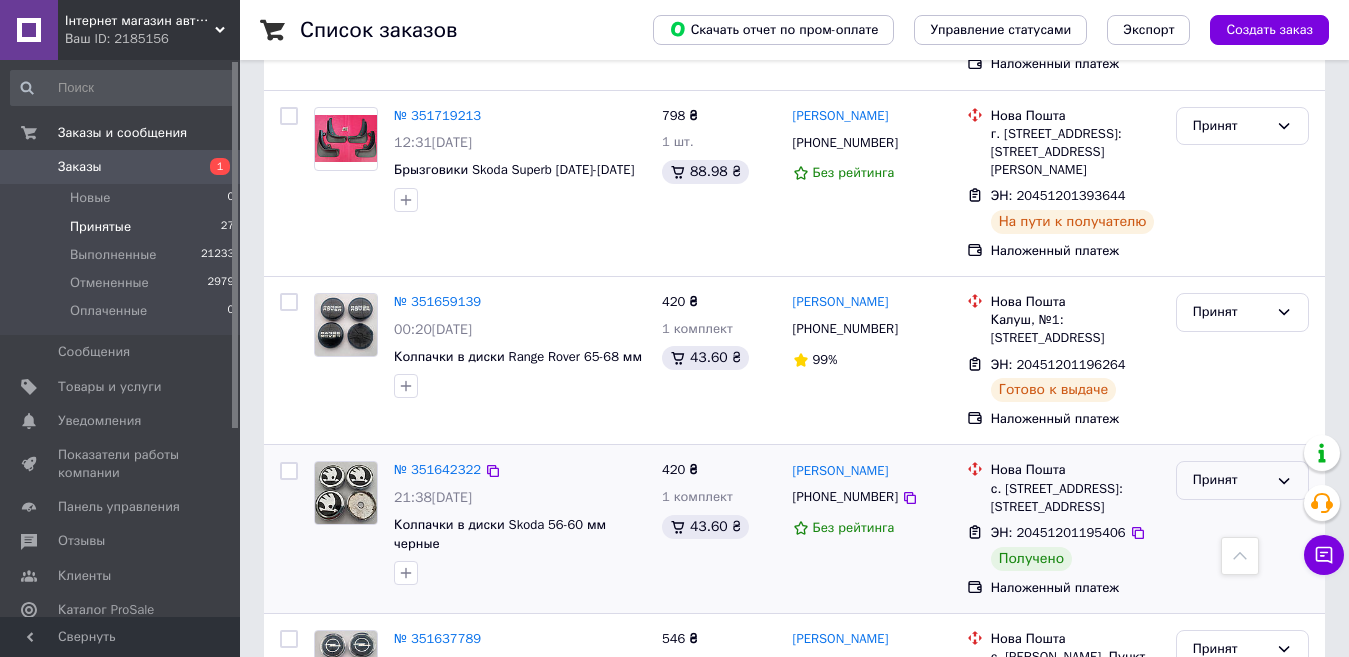 click 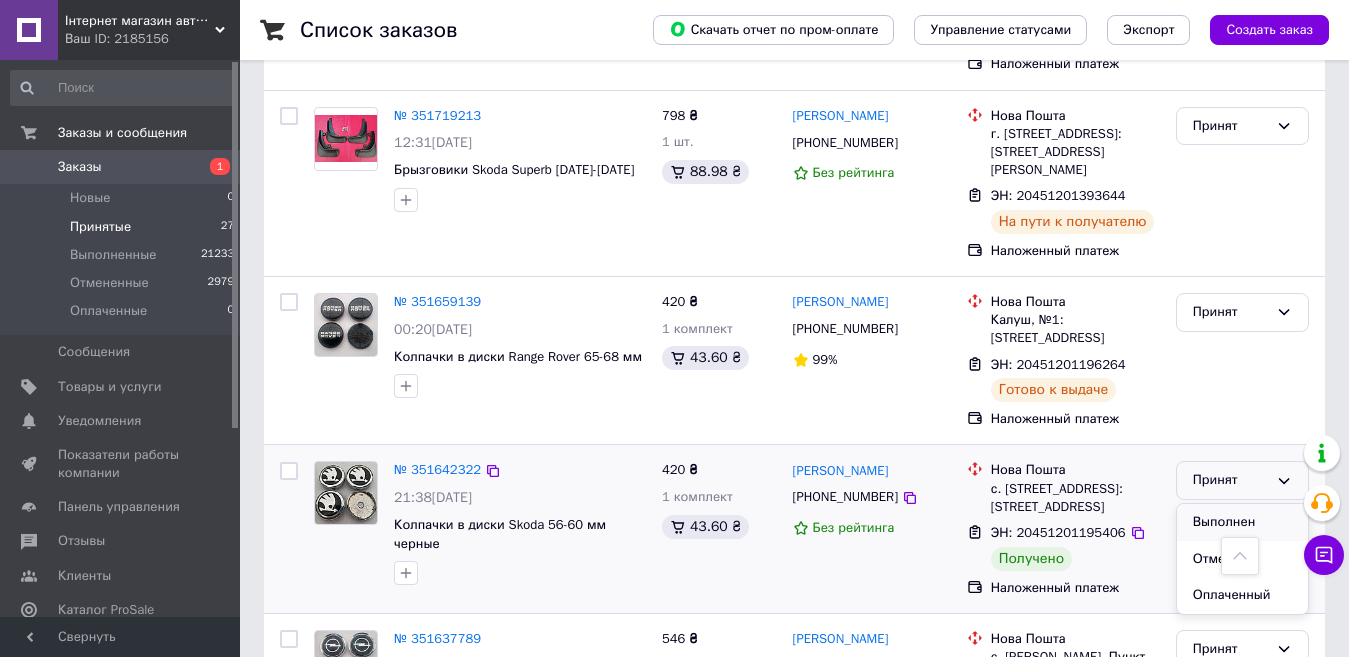 click on "Выполнен" at bounding box center (1242, 522) 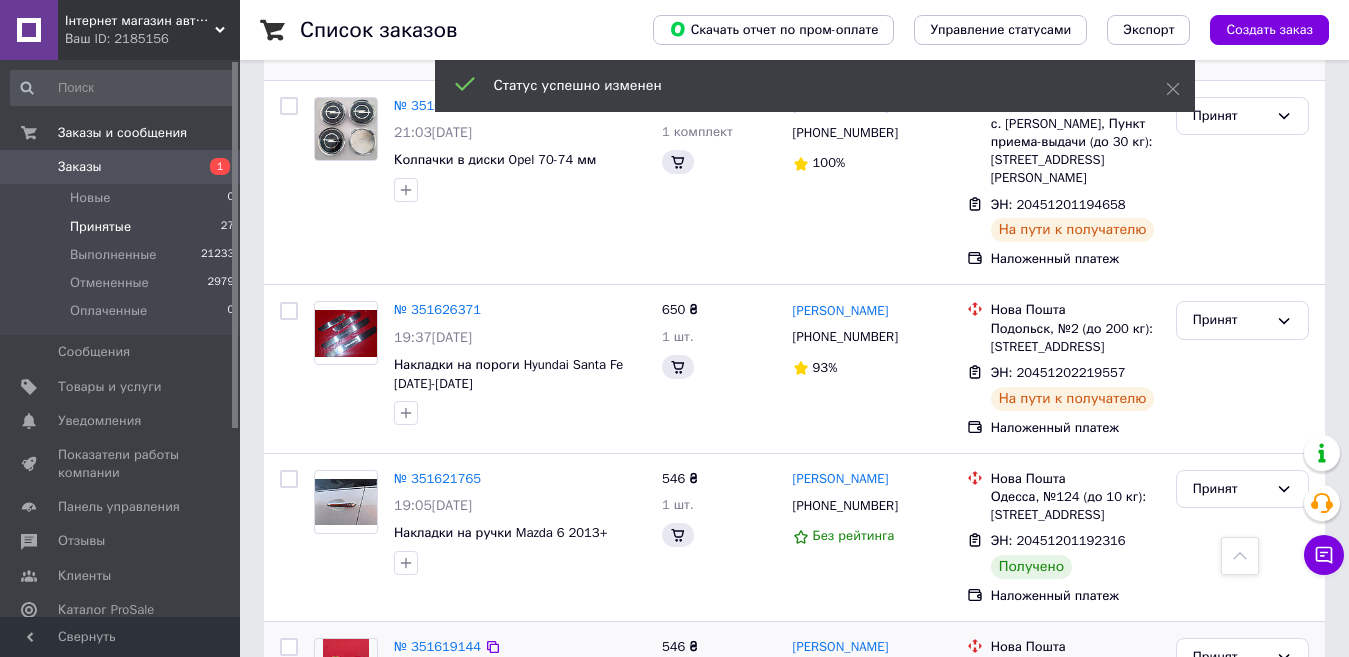 scroll, scrollTop: 2600, scrollLeft: 0, axis: vertical 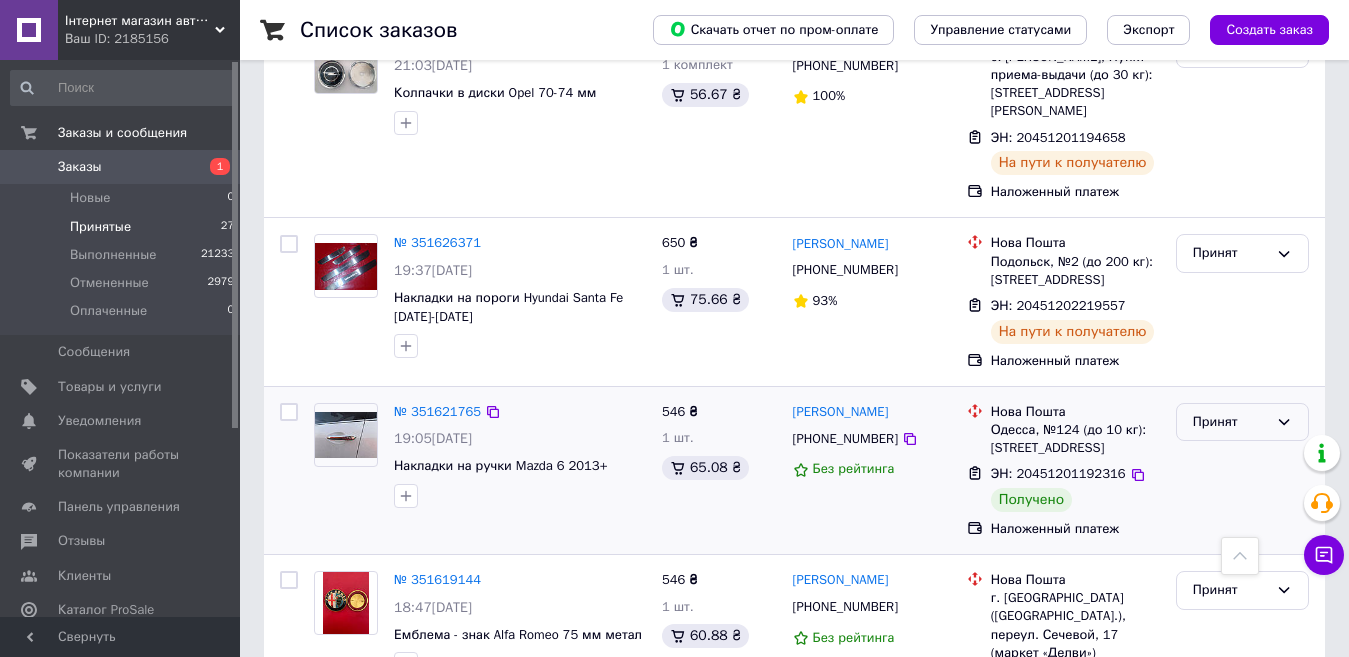 click 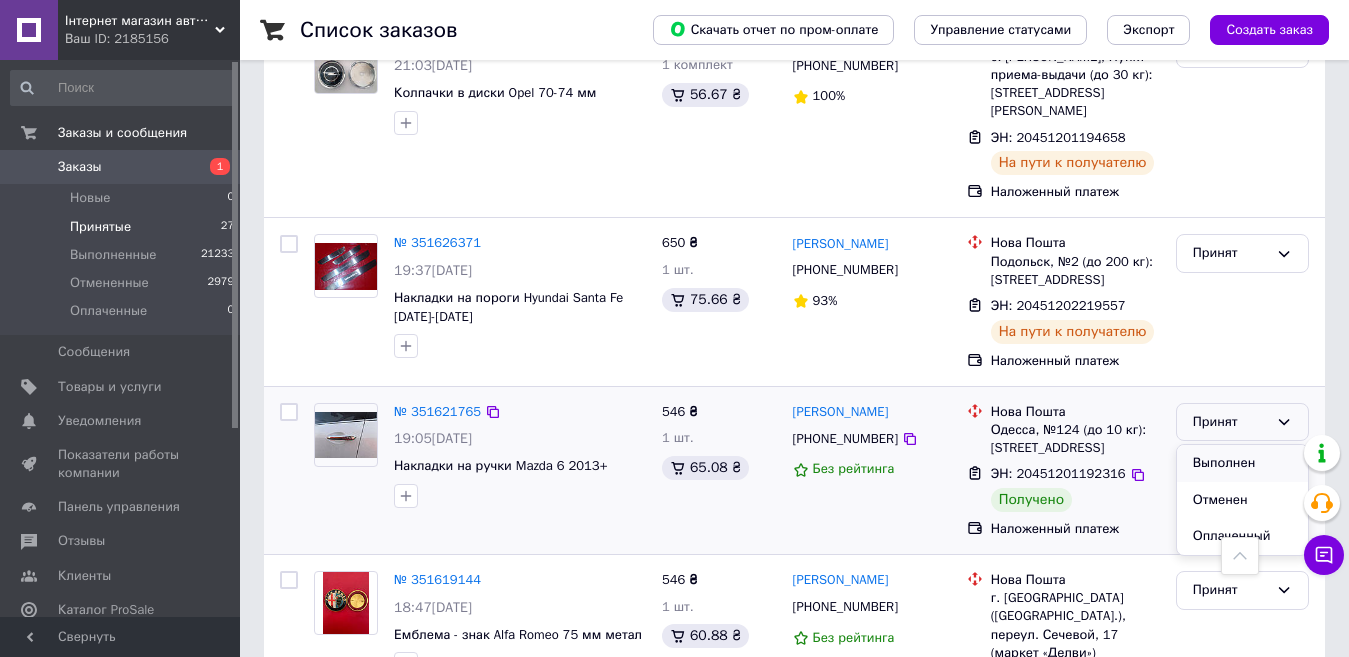 click on "Выполнен" at bounding box center [1242, 463] 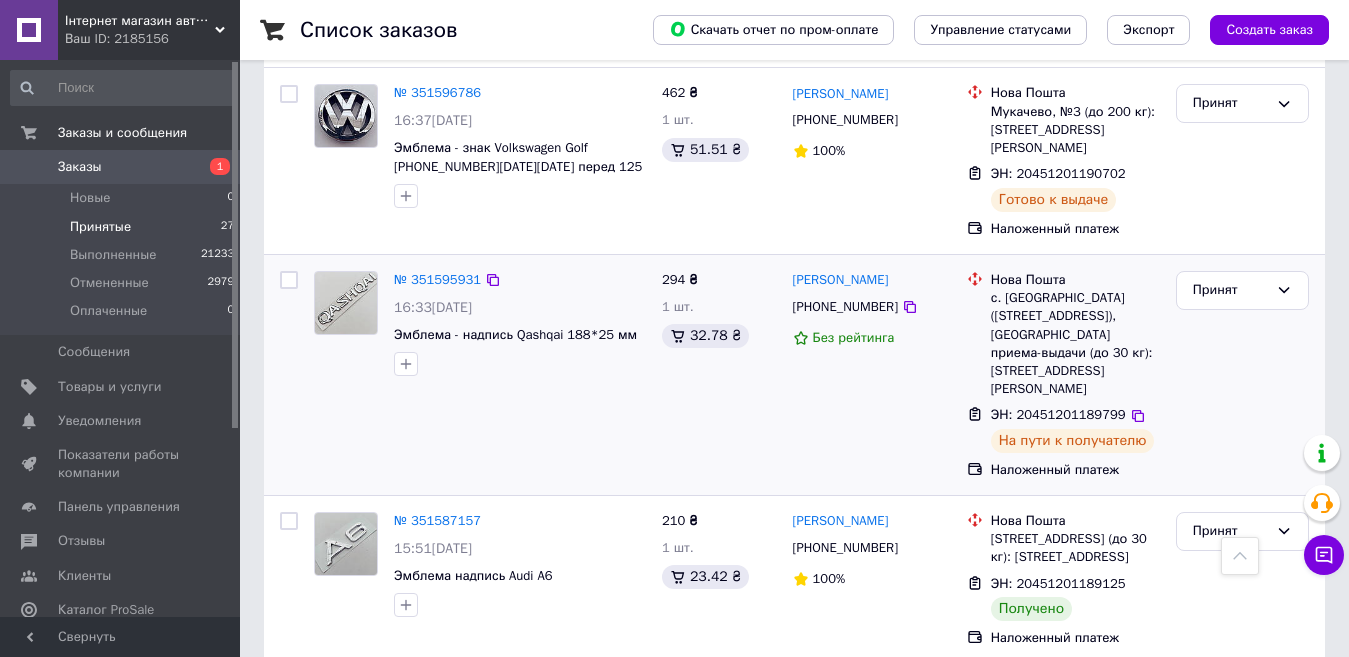 scroll, scrollTop: 3132, scrollLeft: 0, axis: vertical 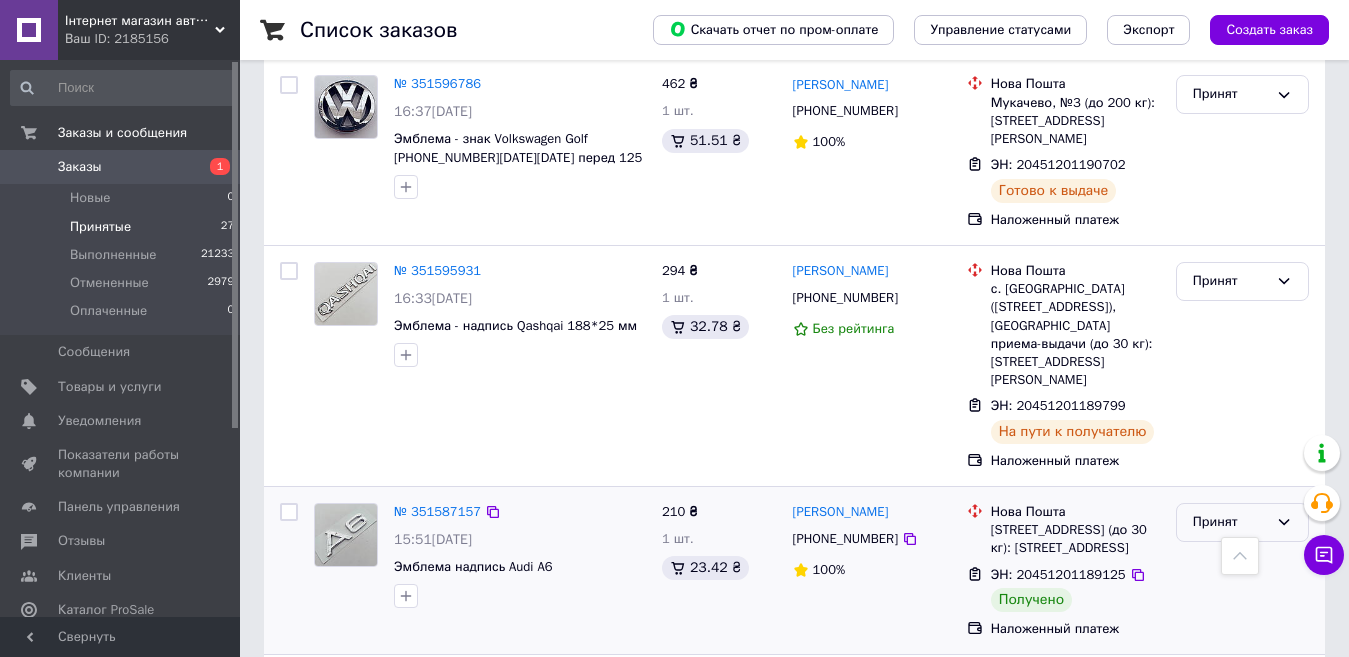 click 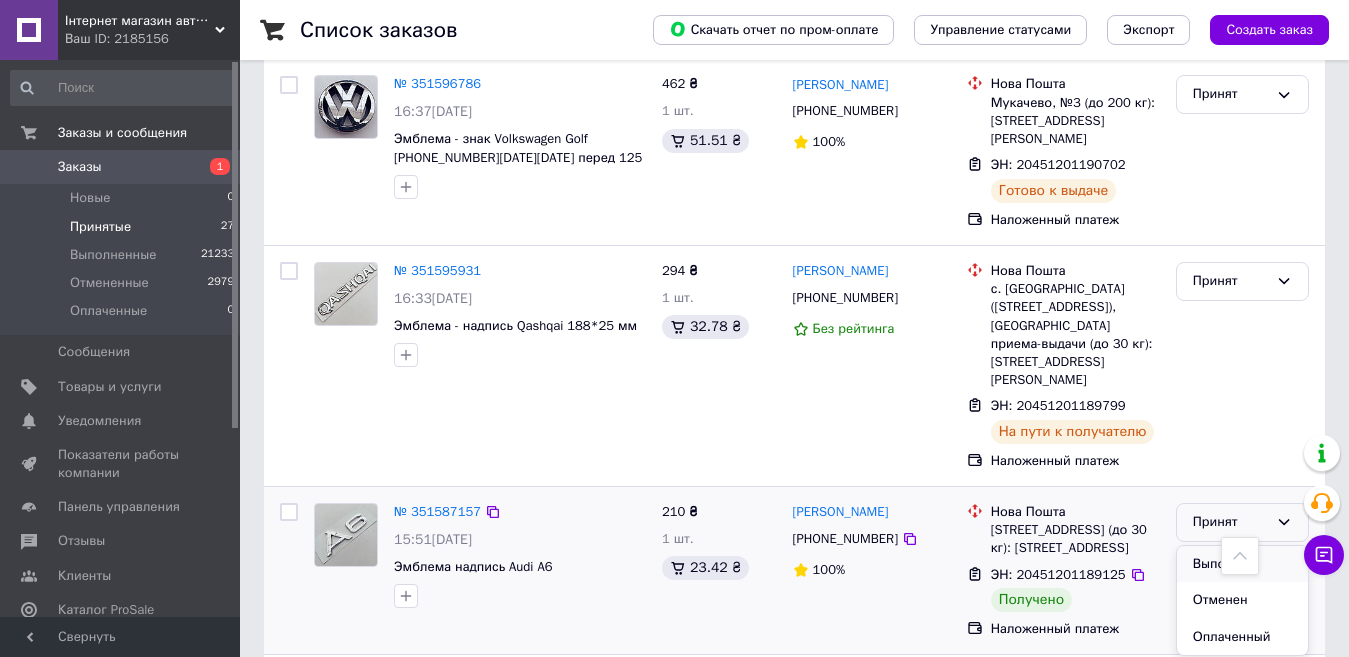 click on "Выполнен" at bounding box center [1242, 564] 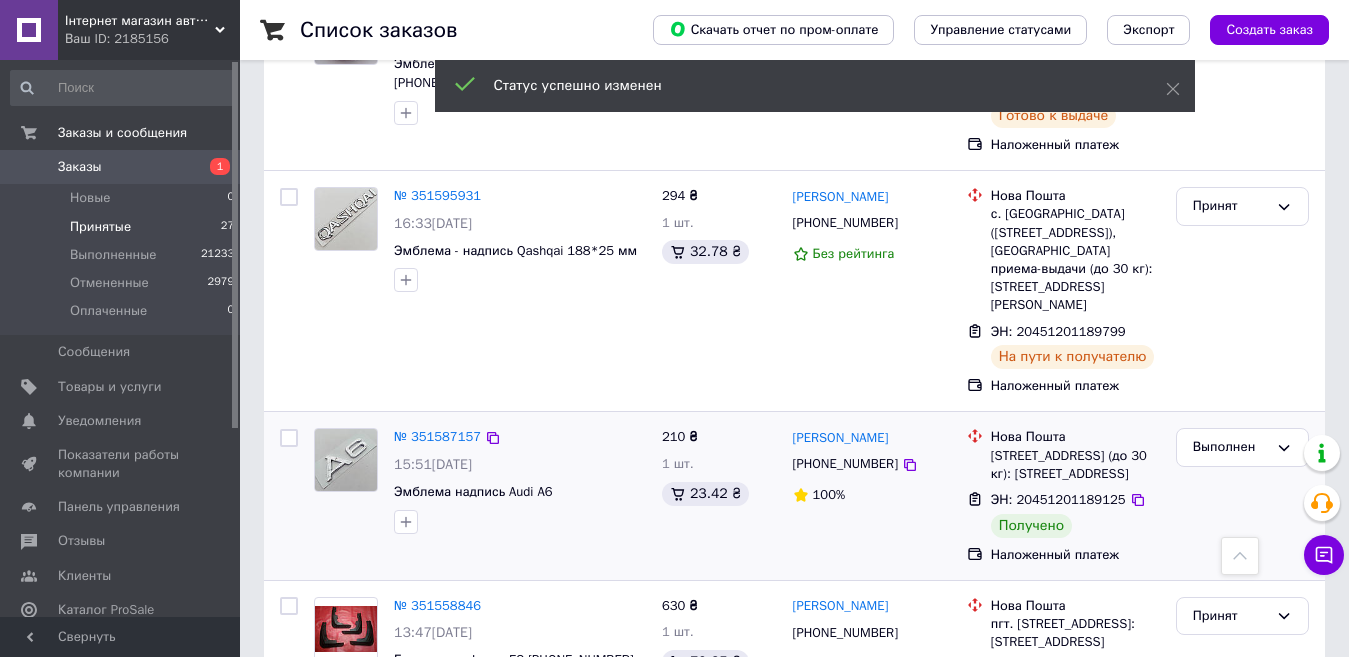 scroll, scrollTop: 3427, scrollLeft: 0, axis: vertical 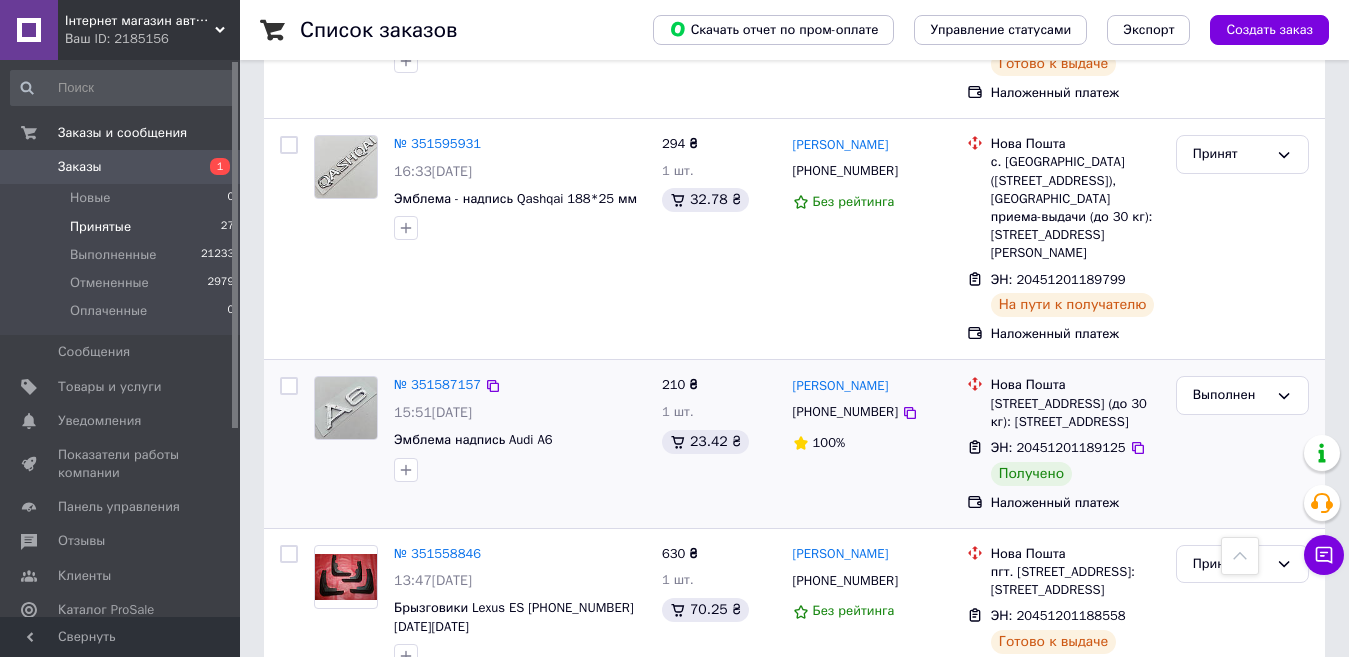 click on "2" at bounding box center (327, 741) 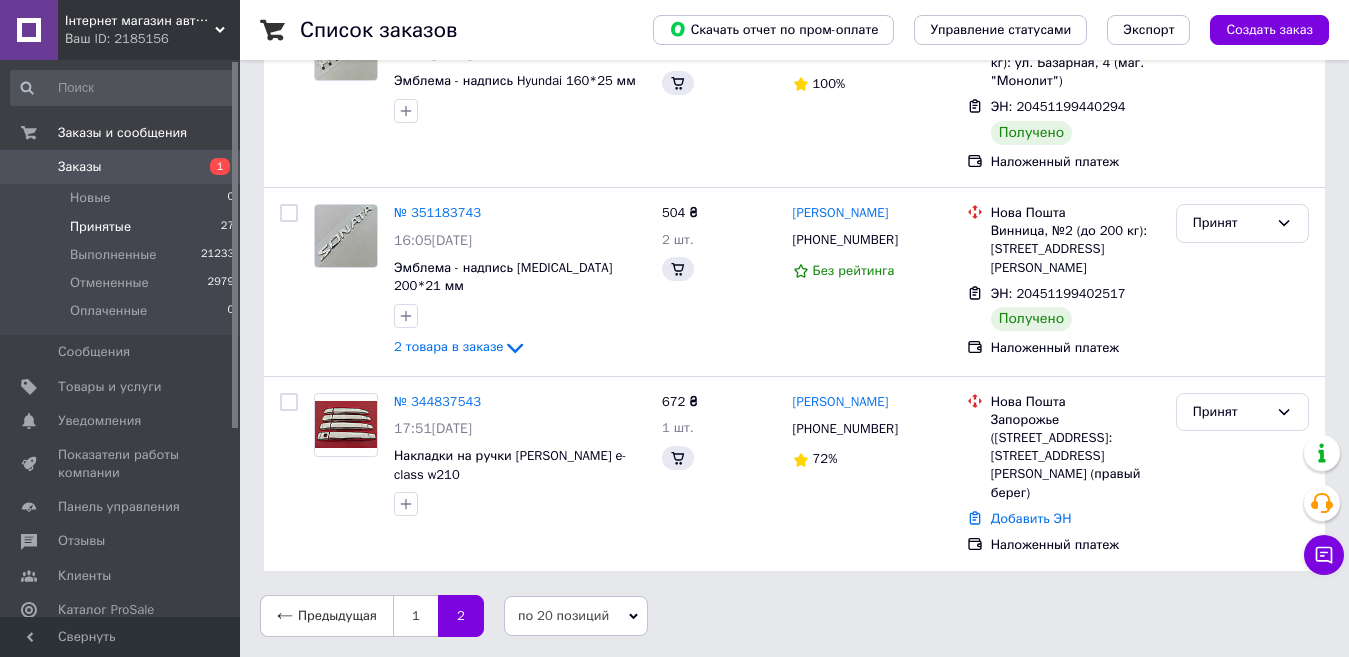 scroll, scrollTop: 0, scrollLeft: 0, axis: both 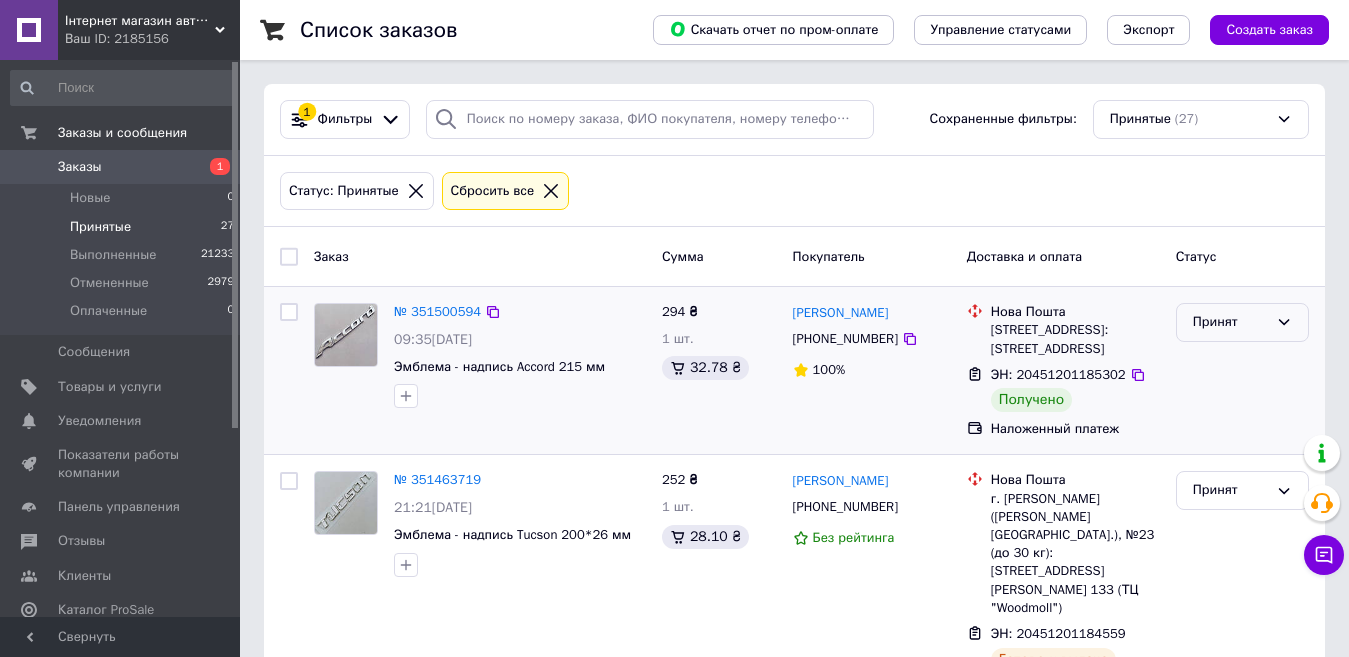 click 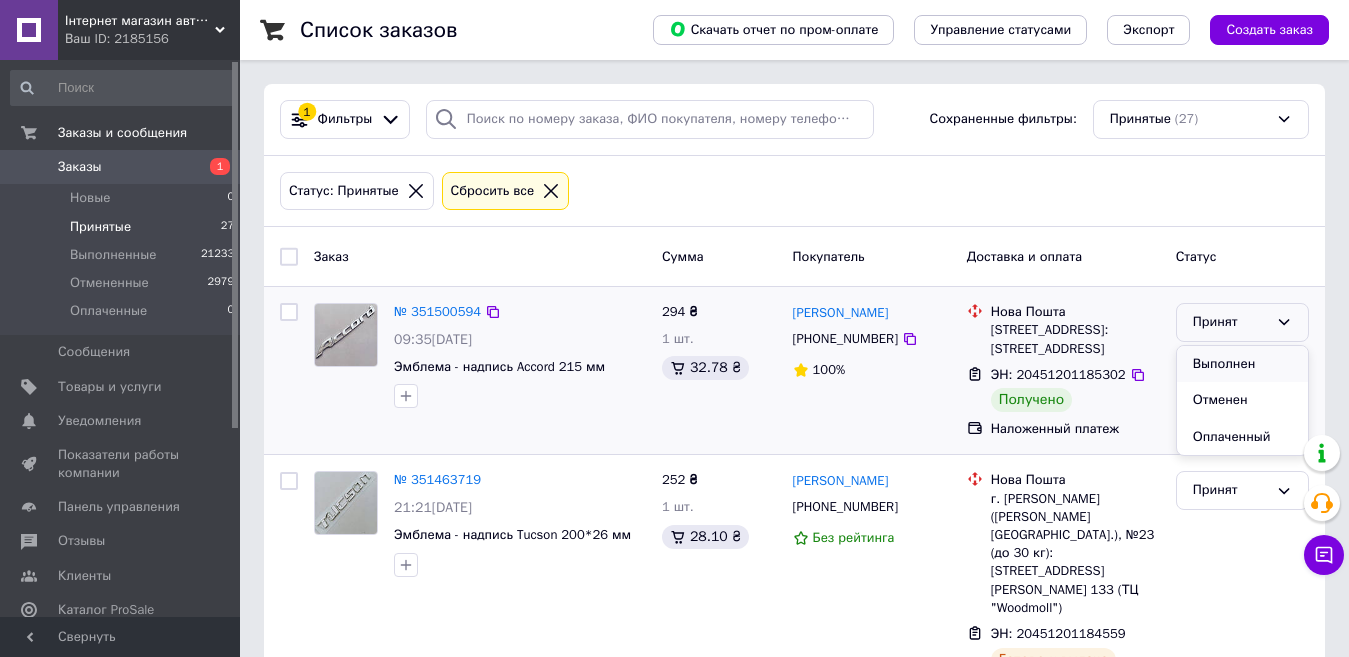 click on "Выполнен" at bounding box center [1242, 364] 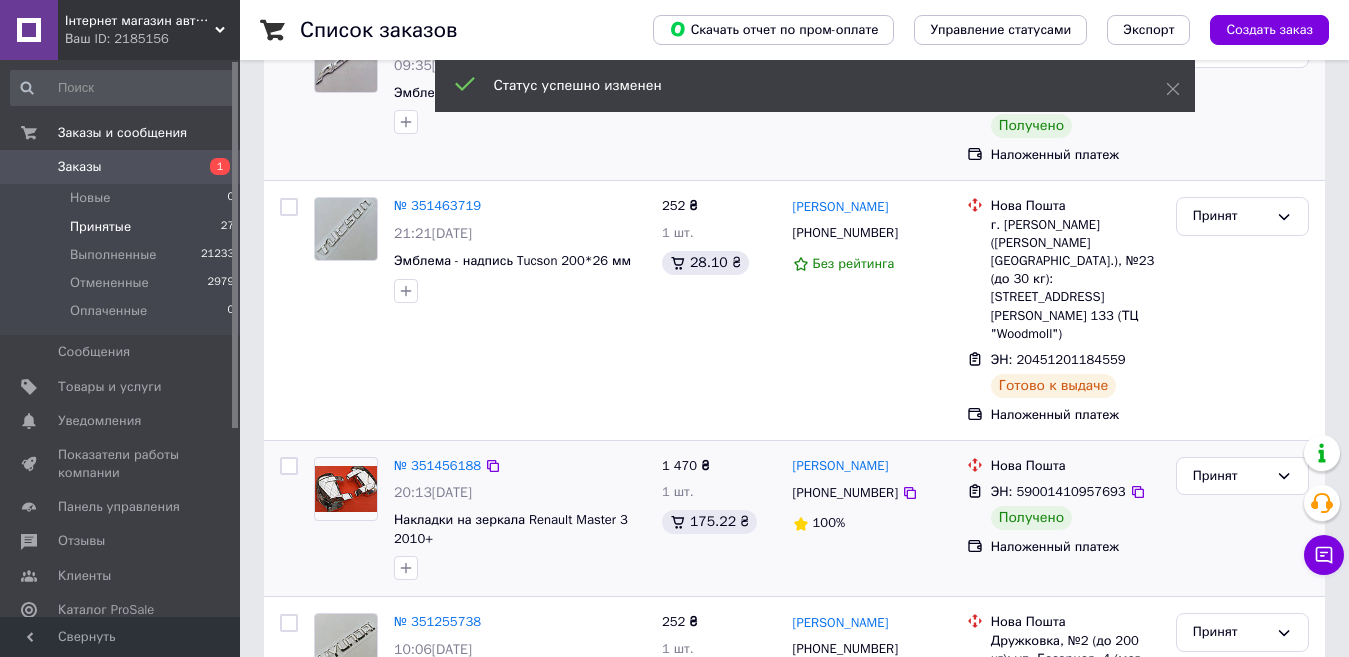 scroll, scrollTop: 300, scrollLeft: 0, axis: vertical 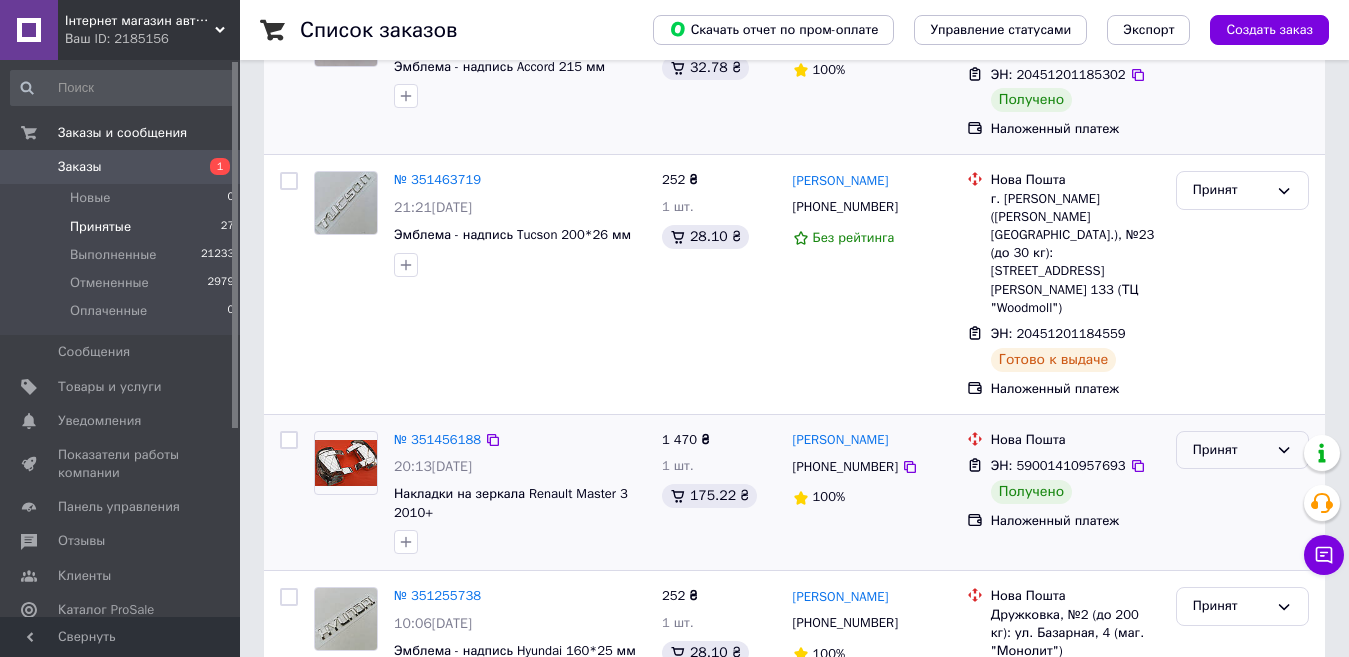 click 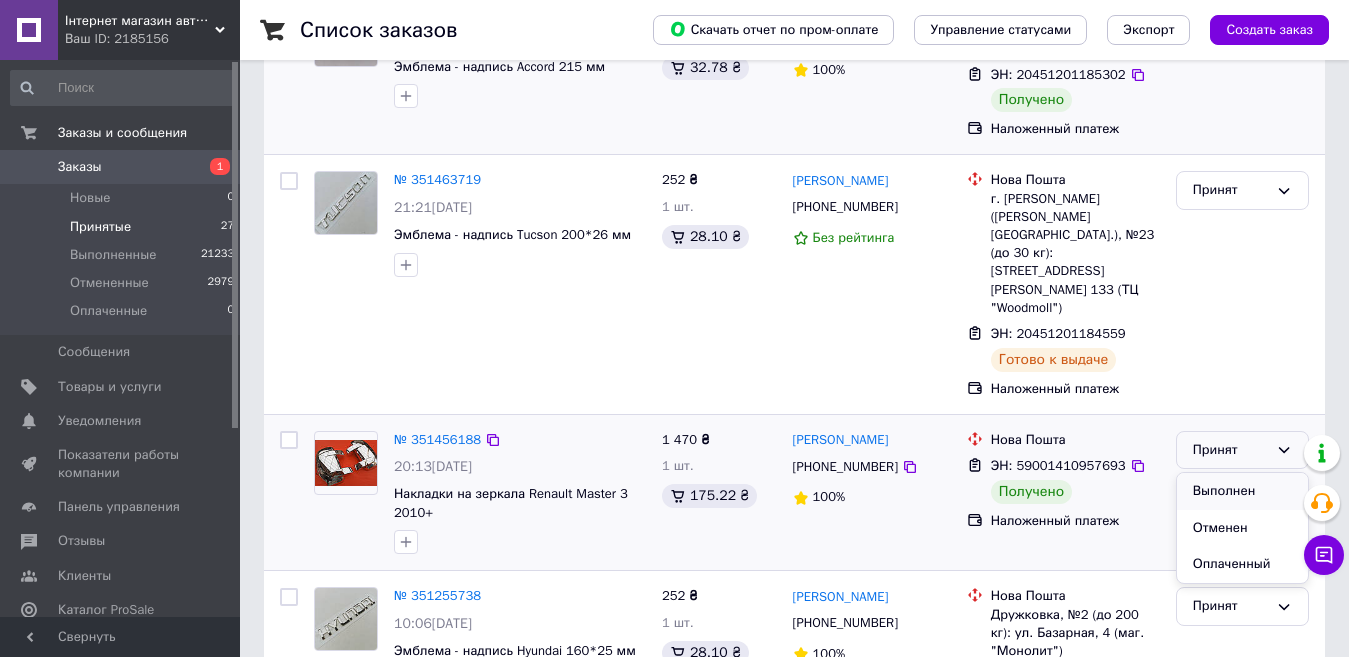 click on "Выполнен" at bounding box center (1242, 491) 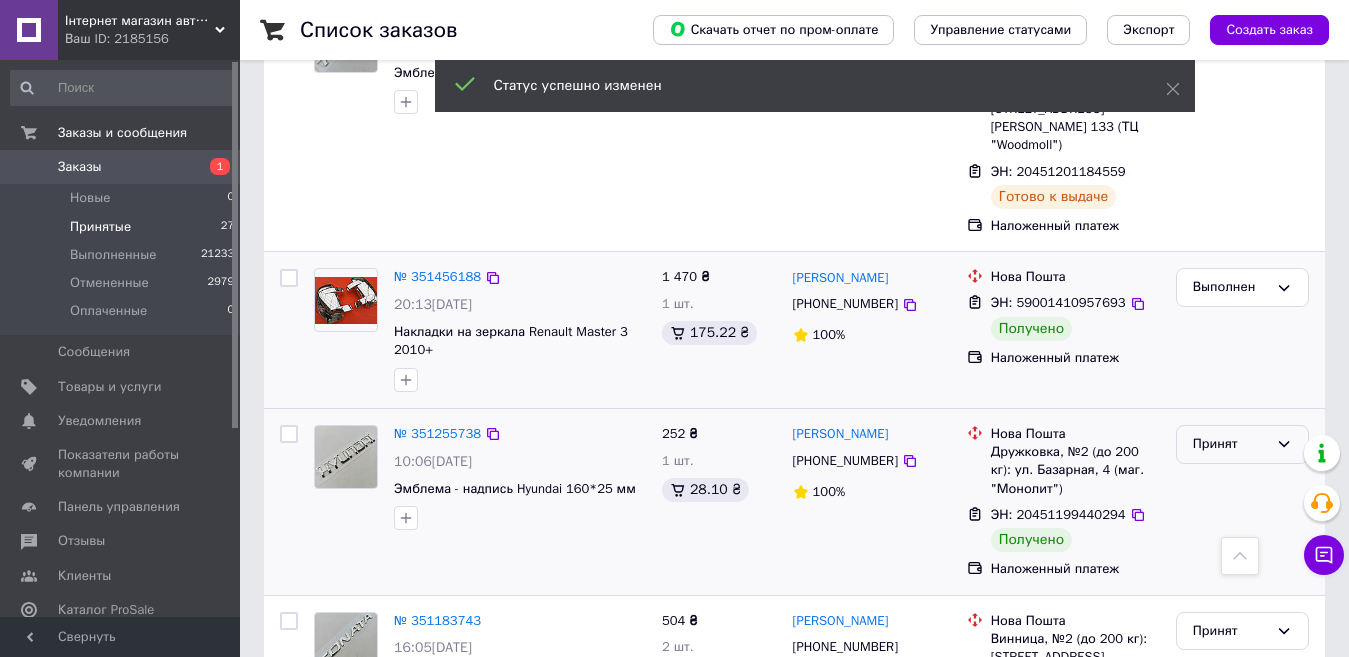 scroll, scrollTop: 687, scrollLeft: 0, axis: vertical 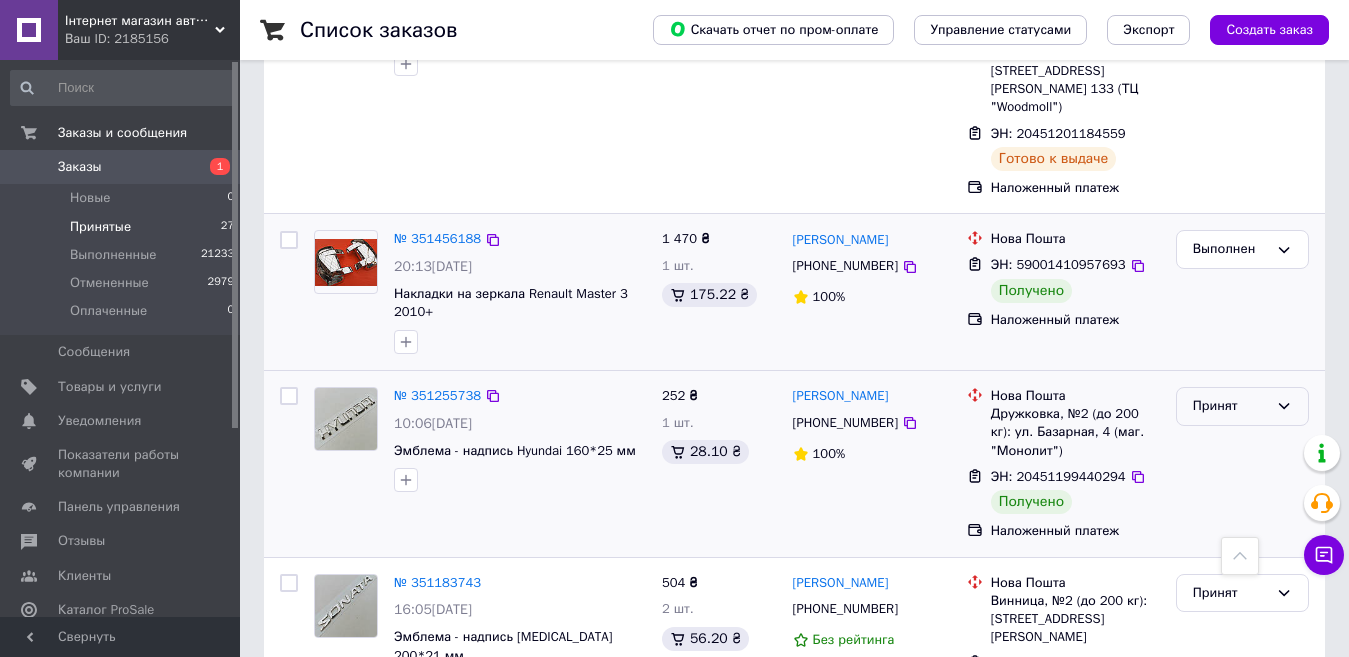 click 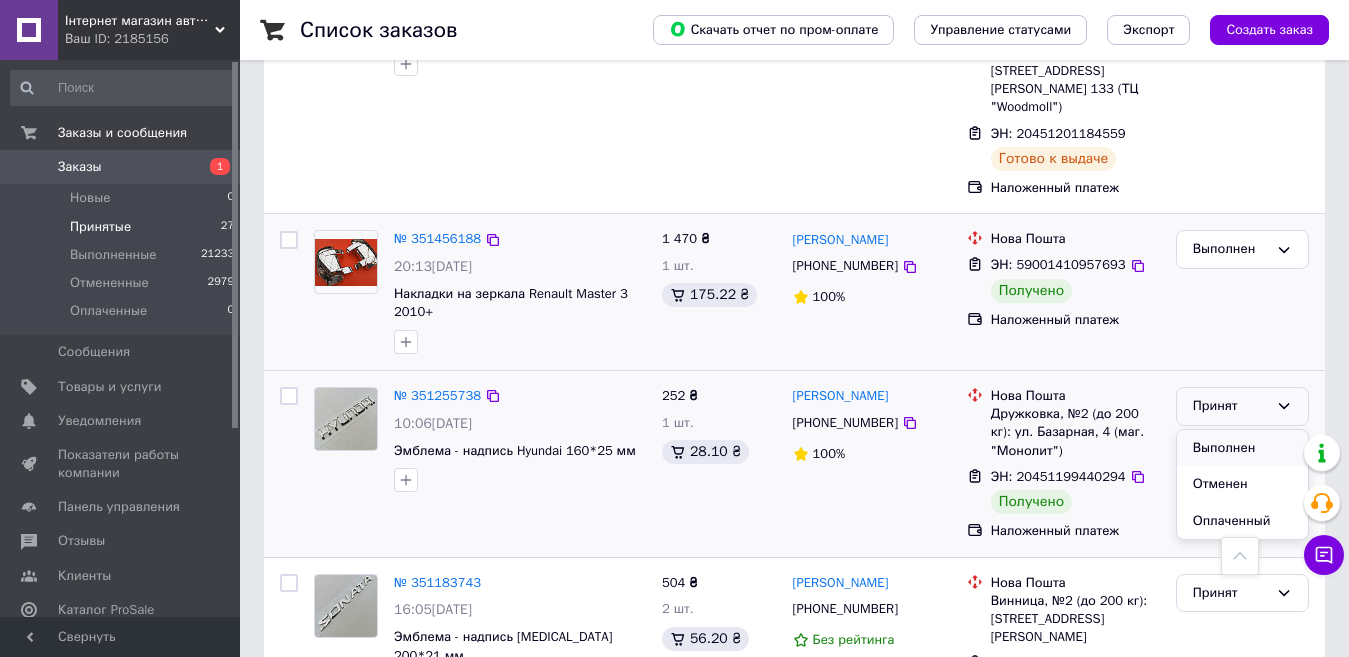 click on "Выполнен" at bounding box center [1242, 448] 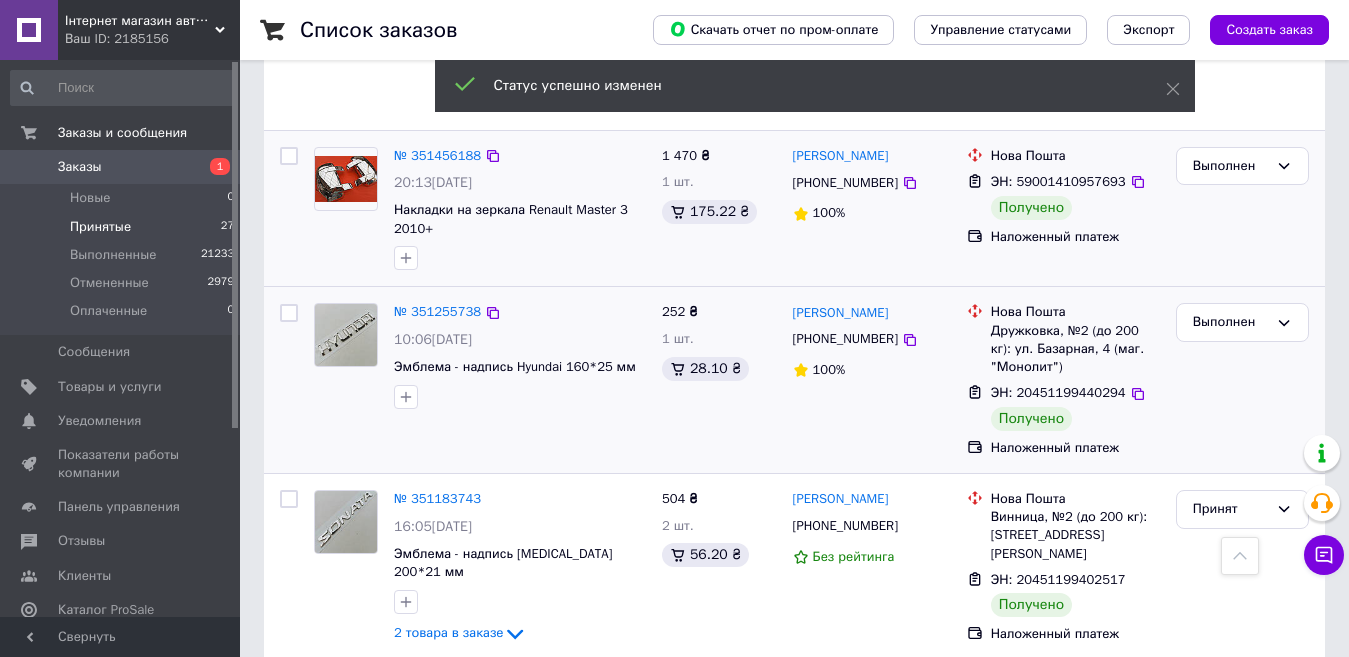 scroll, scrollTop: 700, scrollLeft: 0, axis: vertical 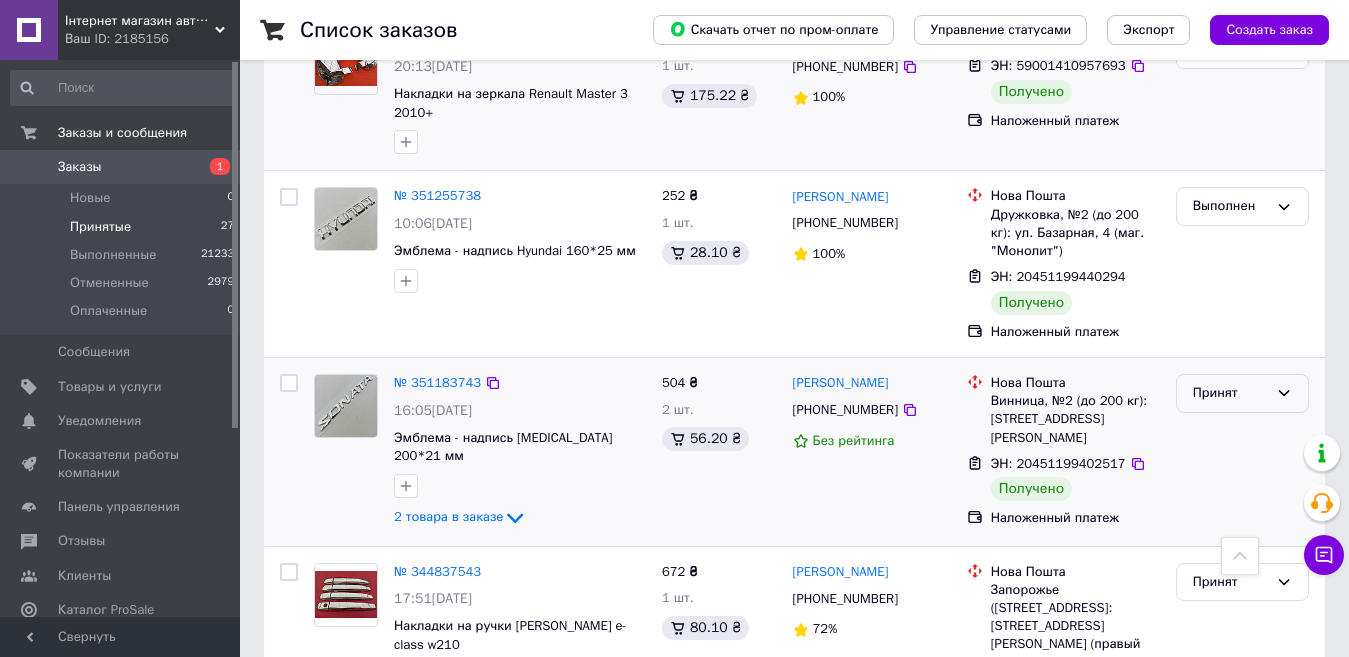 click 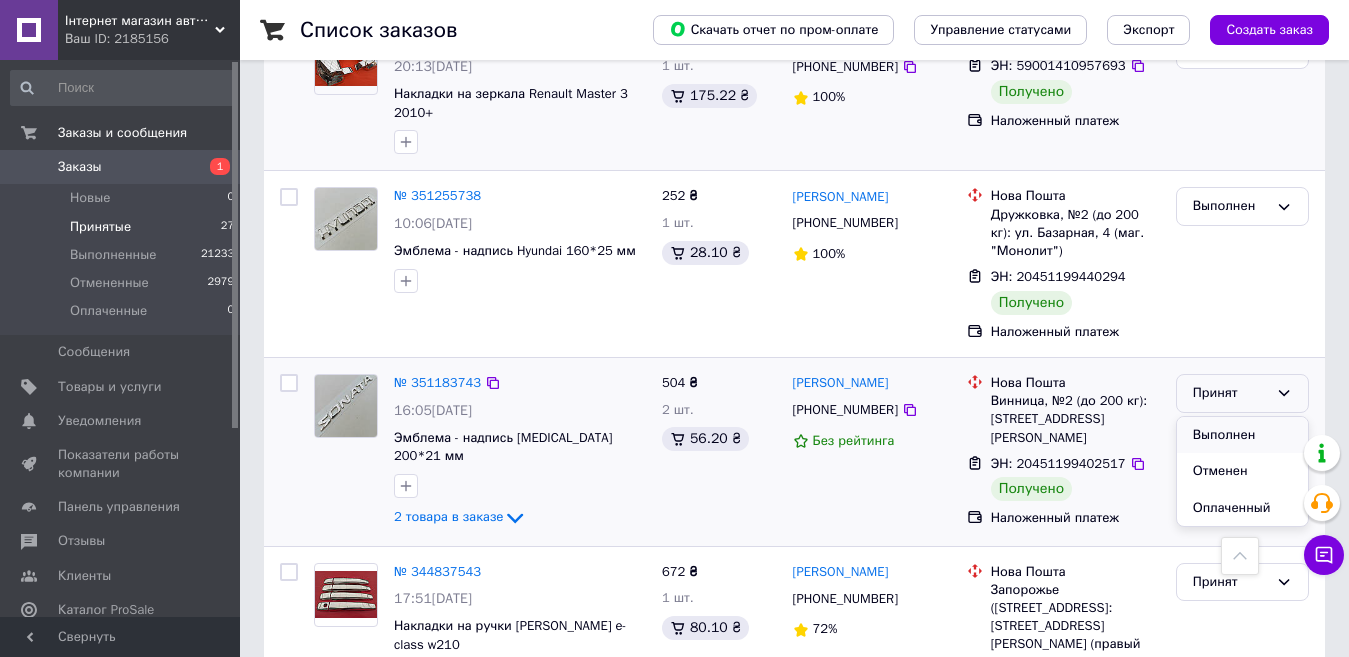 click on "Выполнен" at bounding box center (1242, 435) 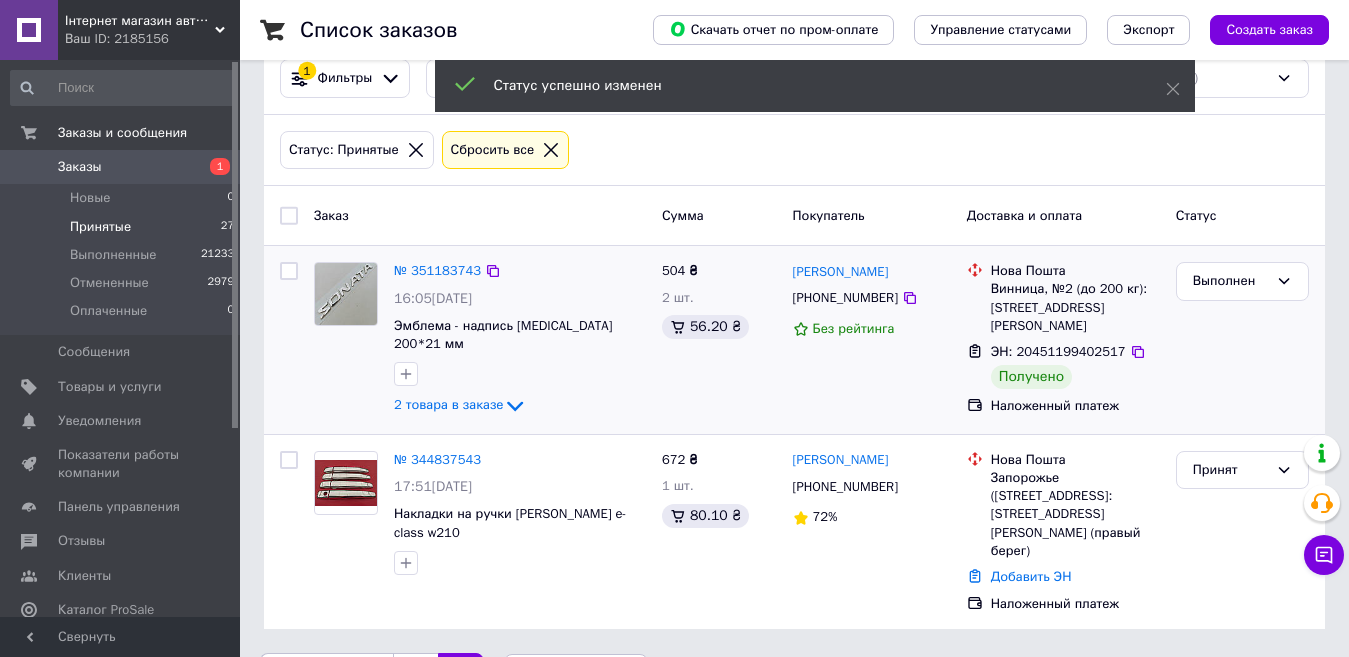 scroll, scrollTop: 63, scrollLeft: 0, axis: vertical 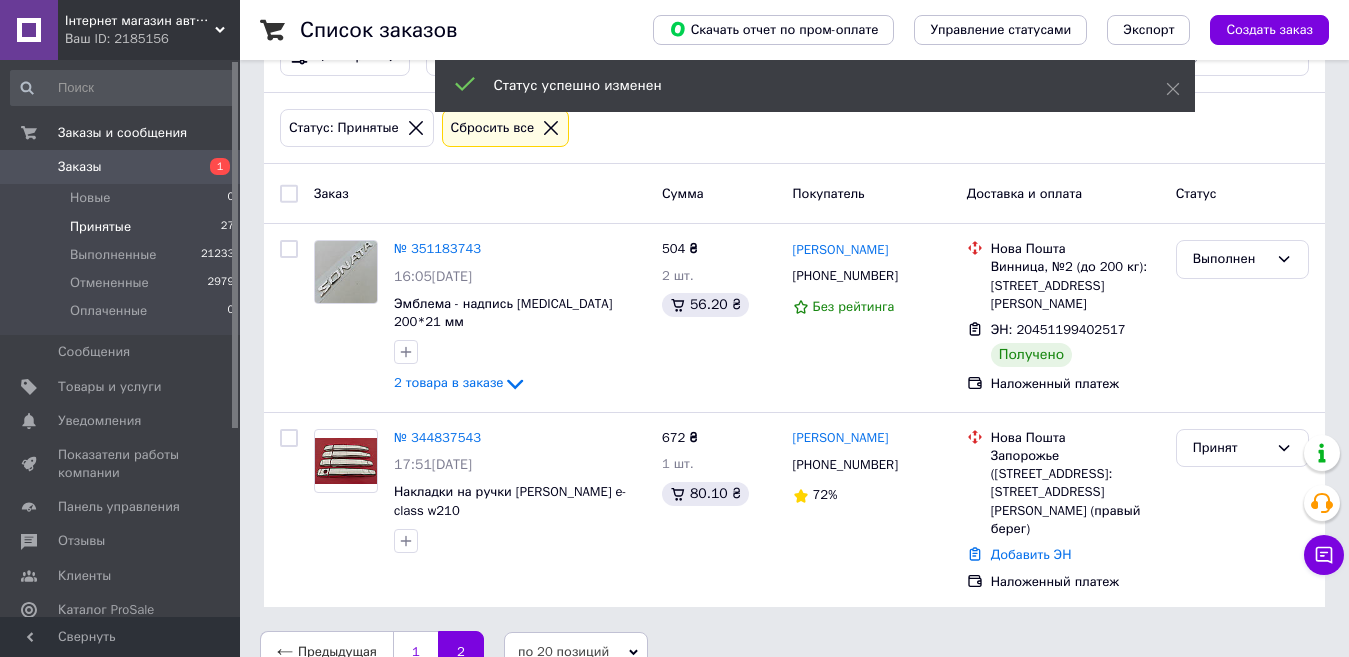 click on "1" at bounding box center [415, 652] 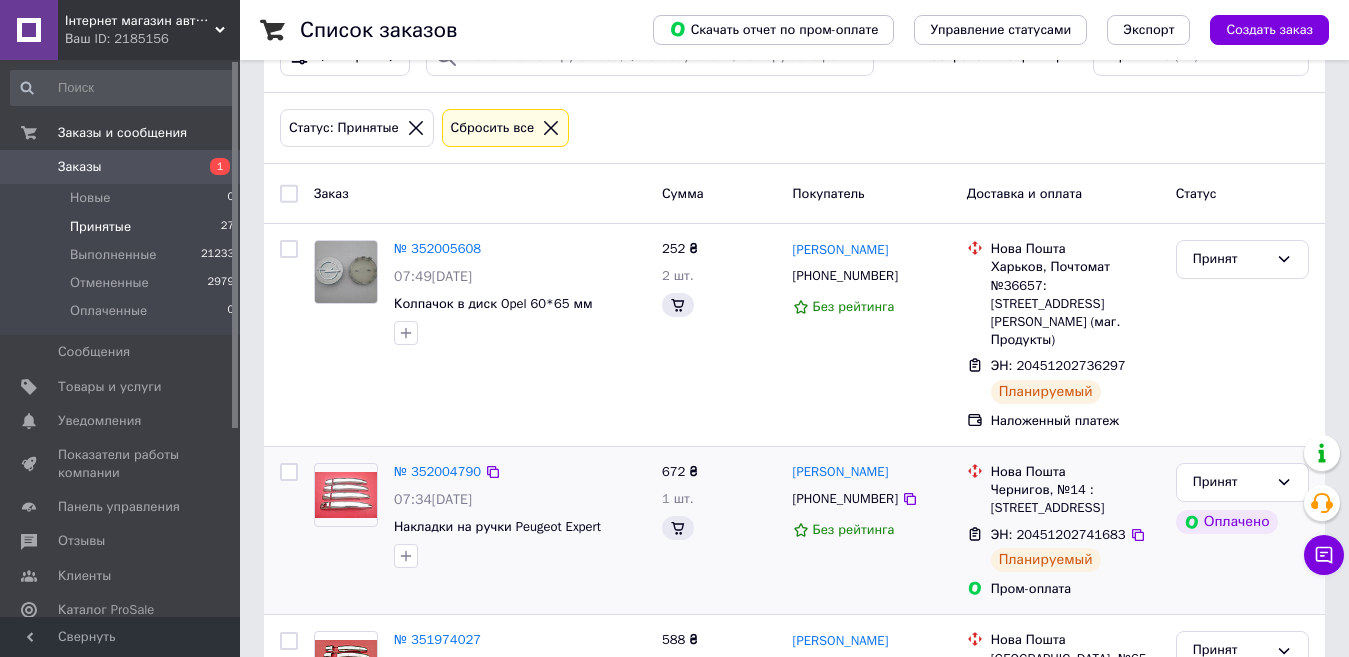 scroll, scrollTop: 0, scrollLeft: 0, axis: both 